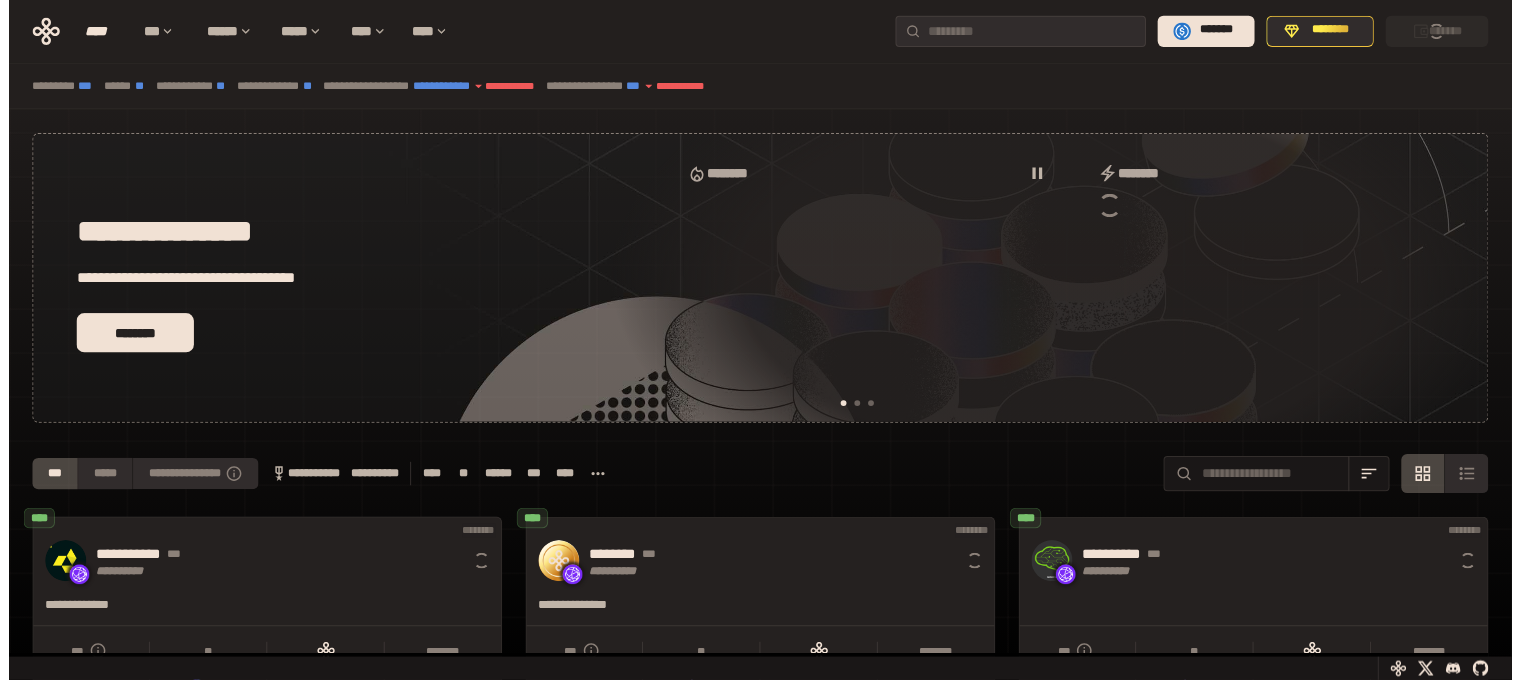 scroll, scrollTop: 0, scrollLeft: 0, axis: both 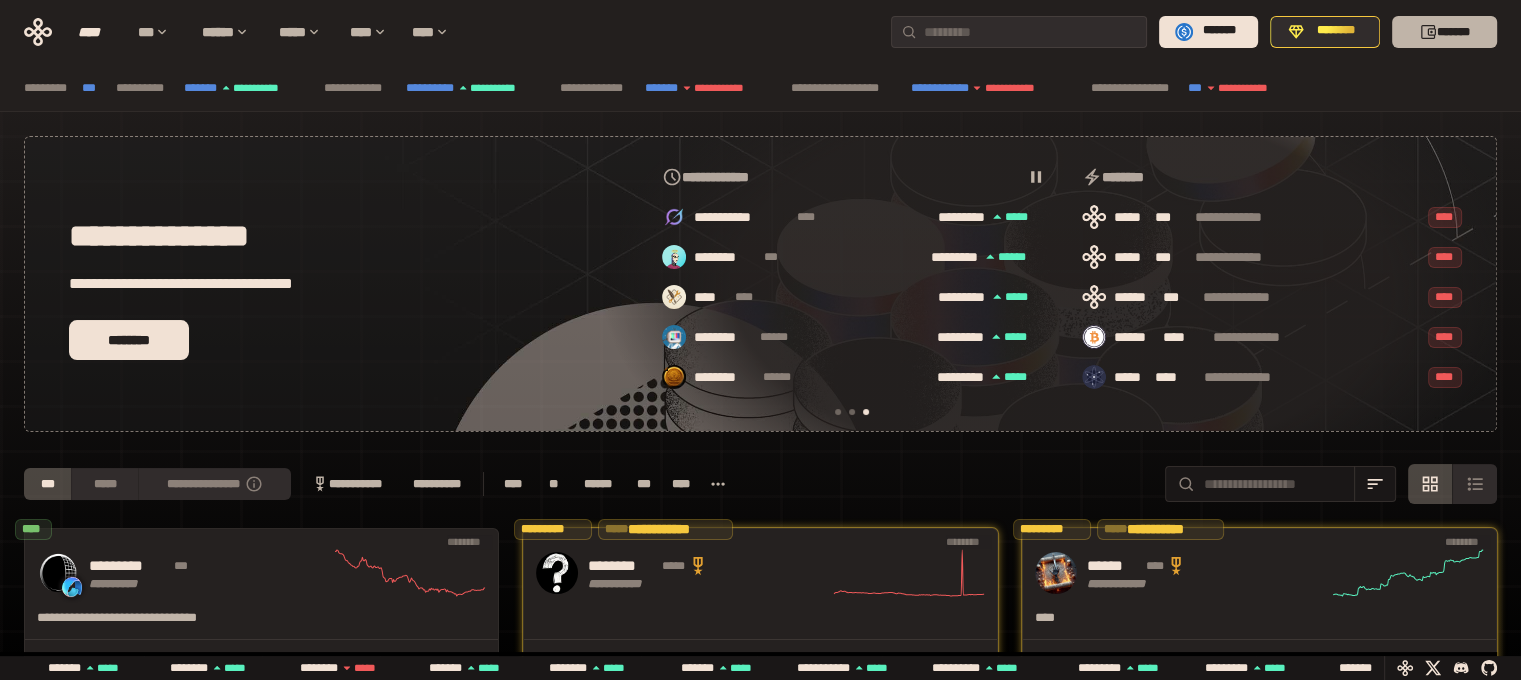 click on "*******" at bounding box center [1444, 32] 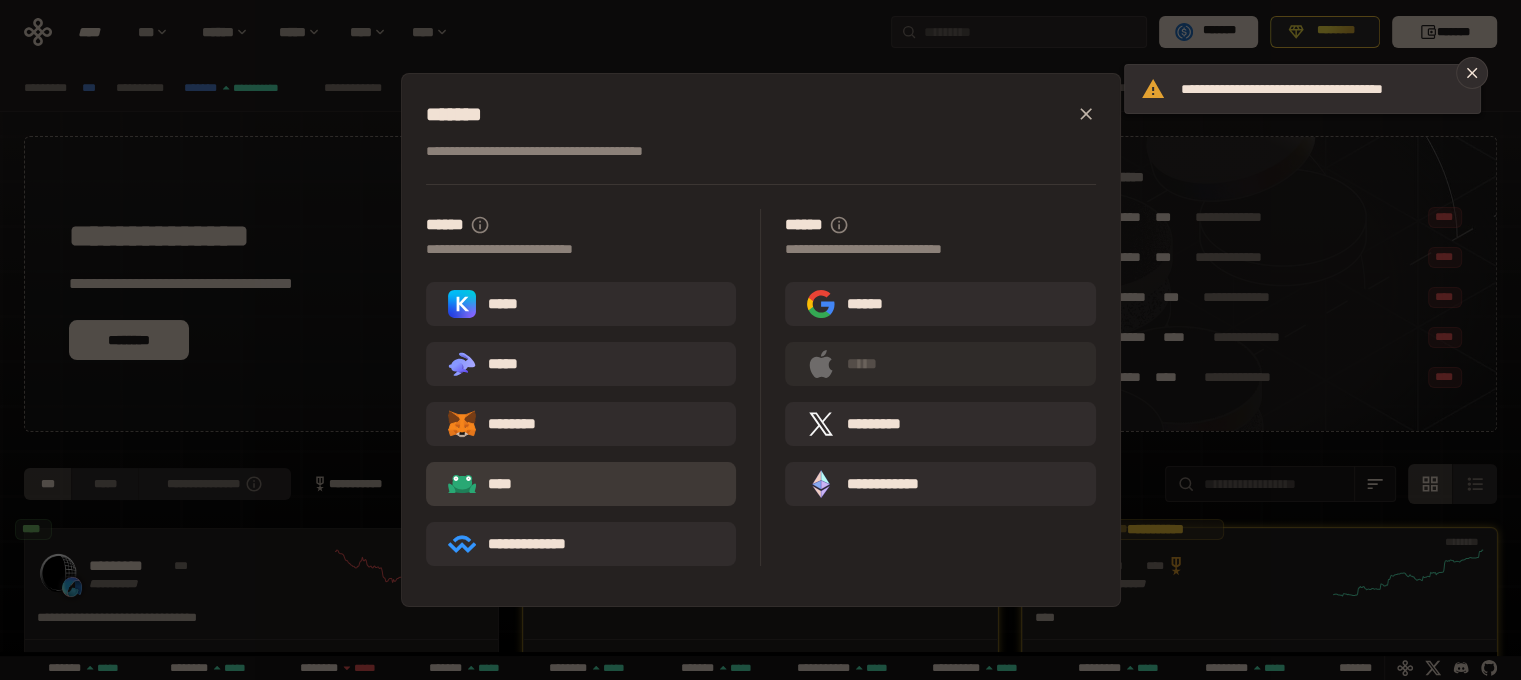 scroll, scrollTop: 0, scrollLeft: 436, axis: horizontal 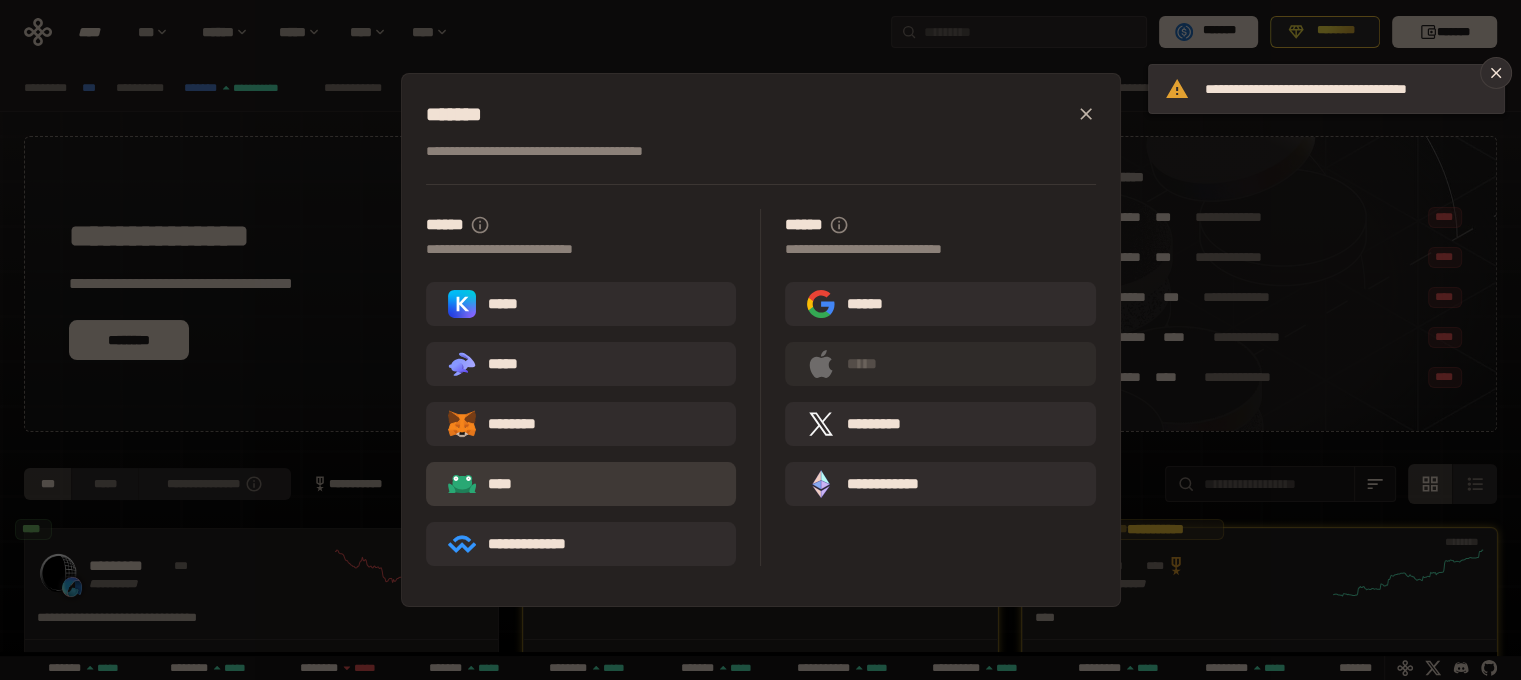 click on "****" at bounding box center [581, 484] 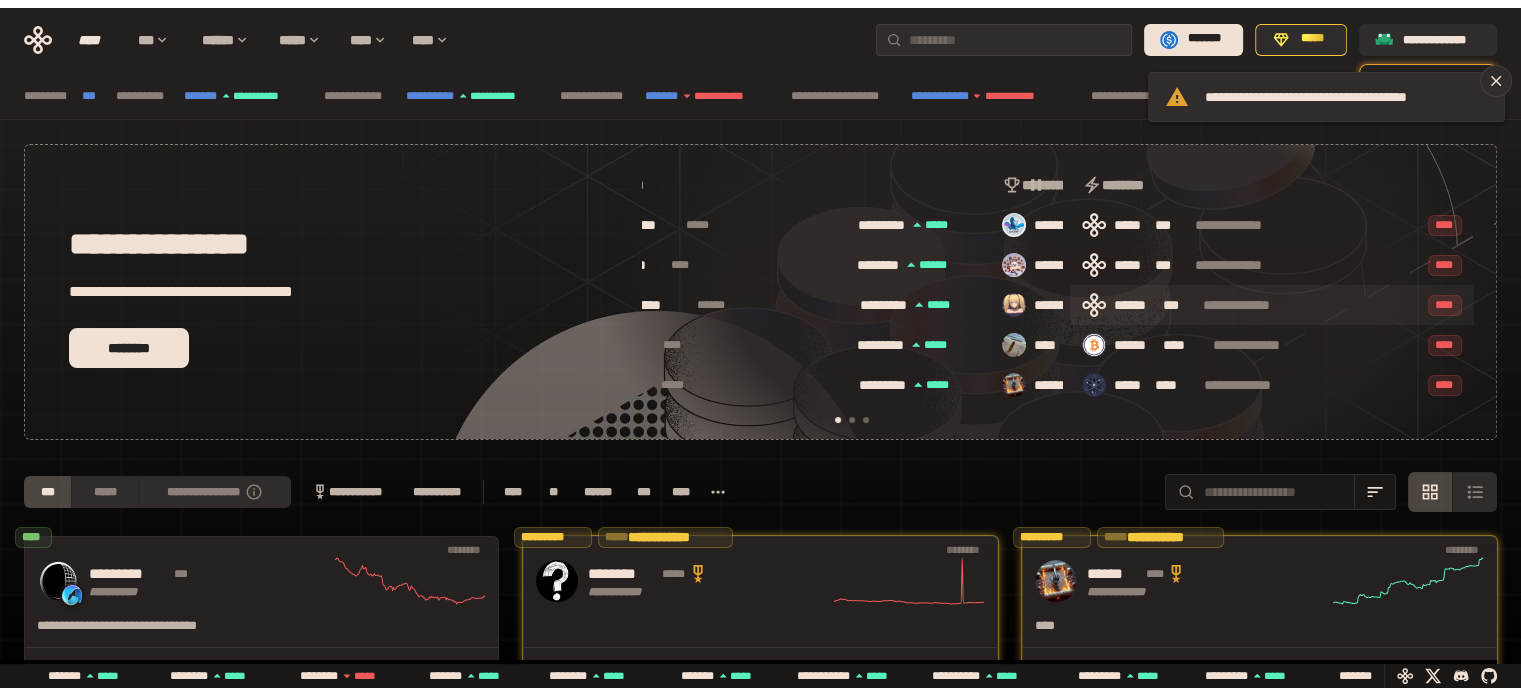 scroll, scrollTop: 0, scrollLeft: 16, axis: horizontal 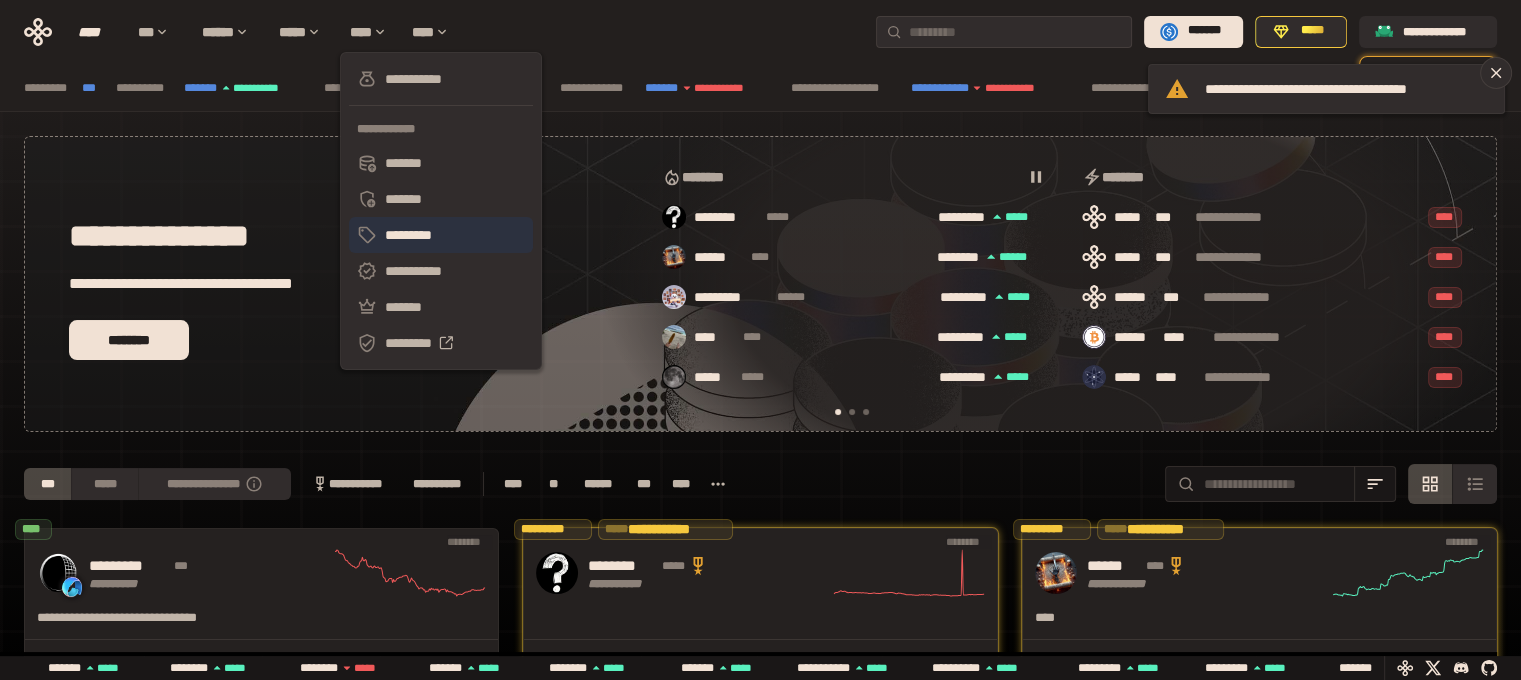 click on "*********" at bounding box center (441, 235) 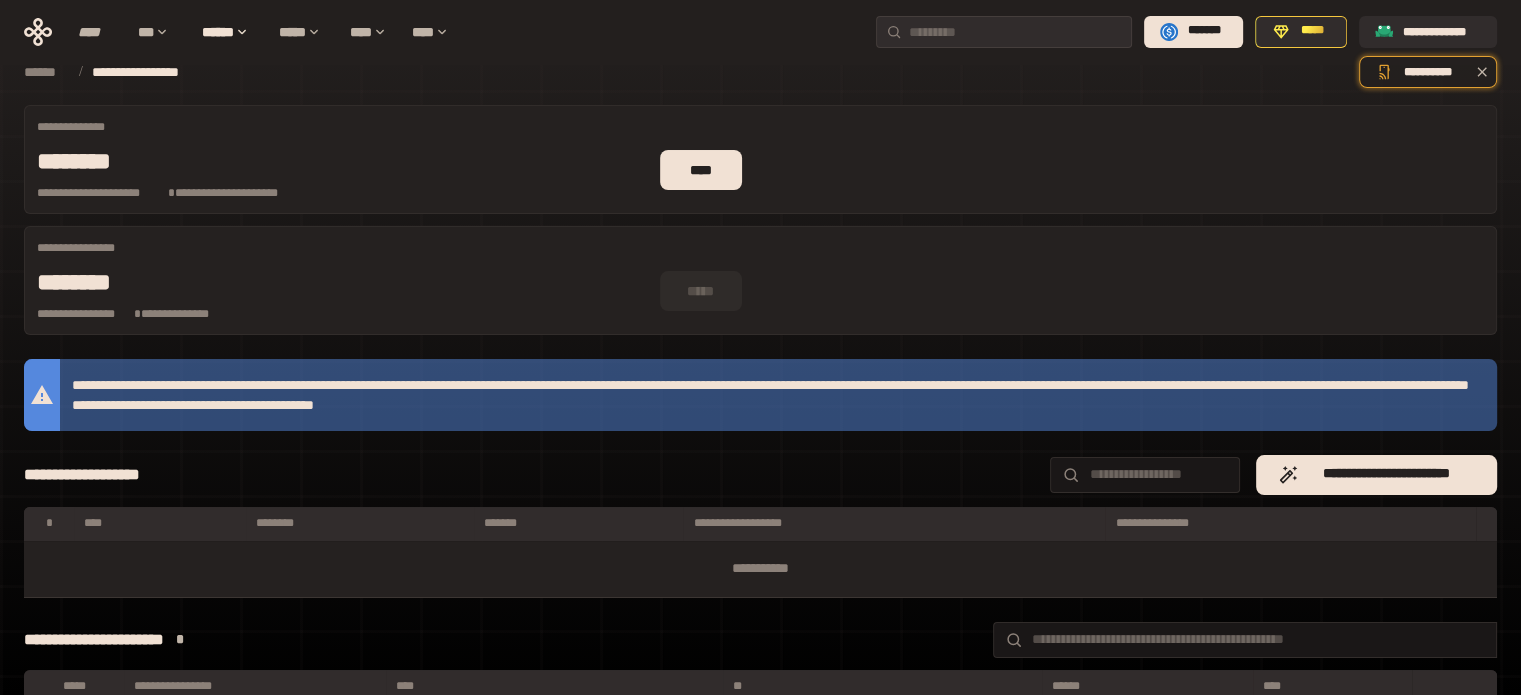 click on "*******" at bounding box center (1455, 736) 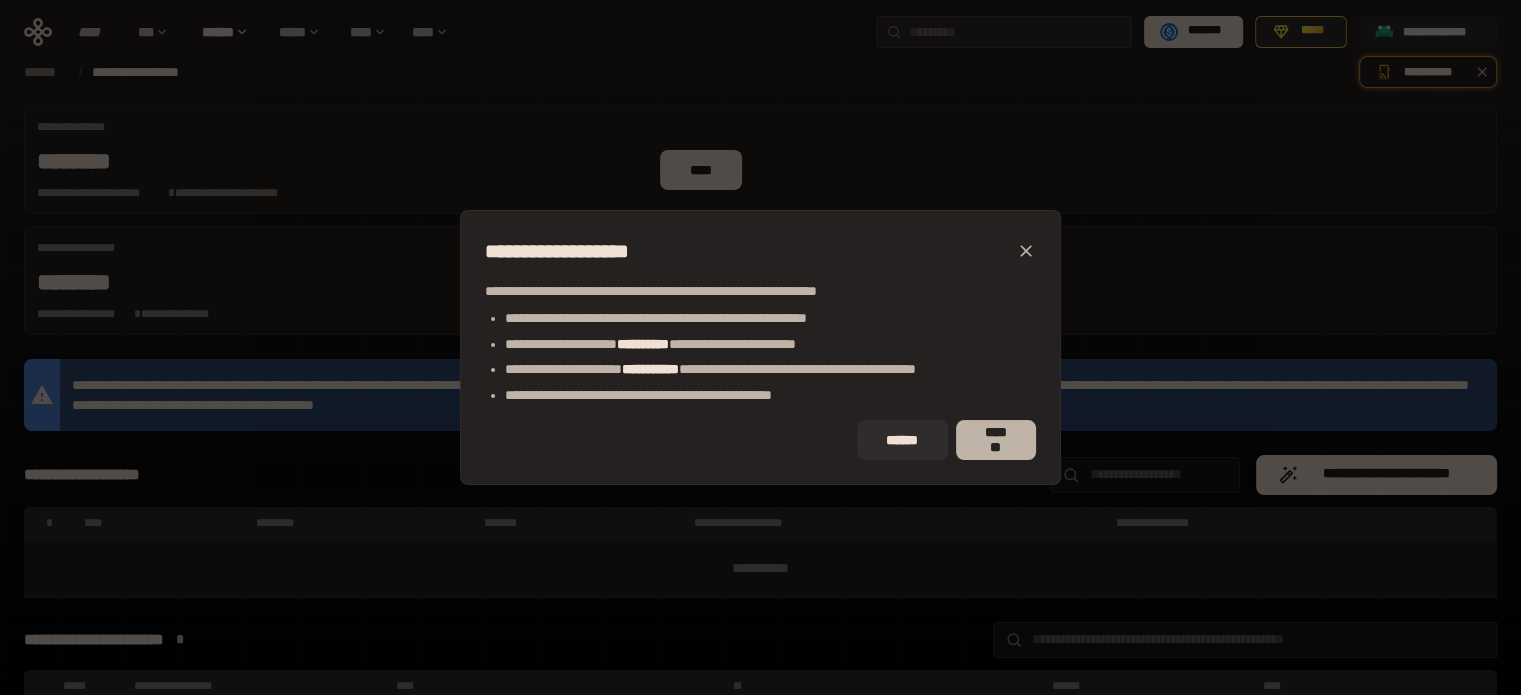 click on "*******" at bounding box center (996, 440) 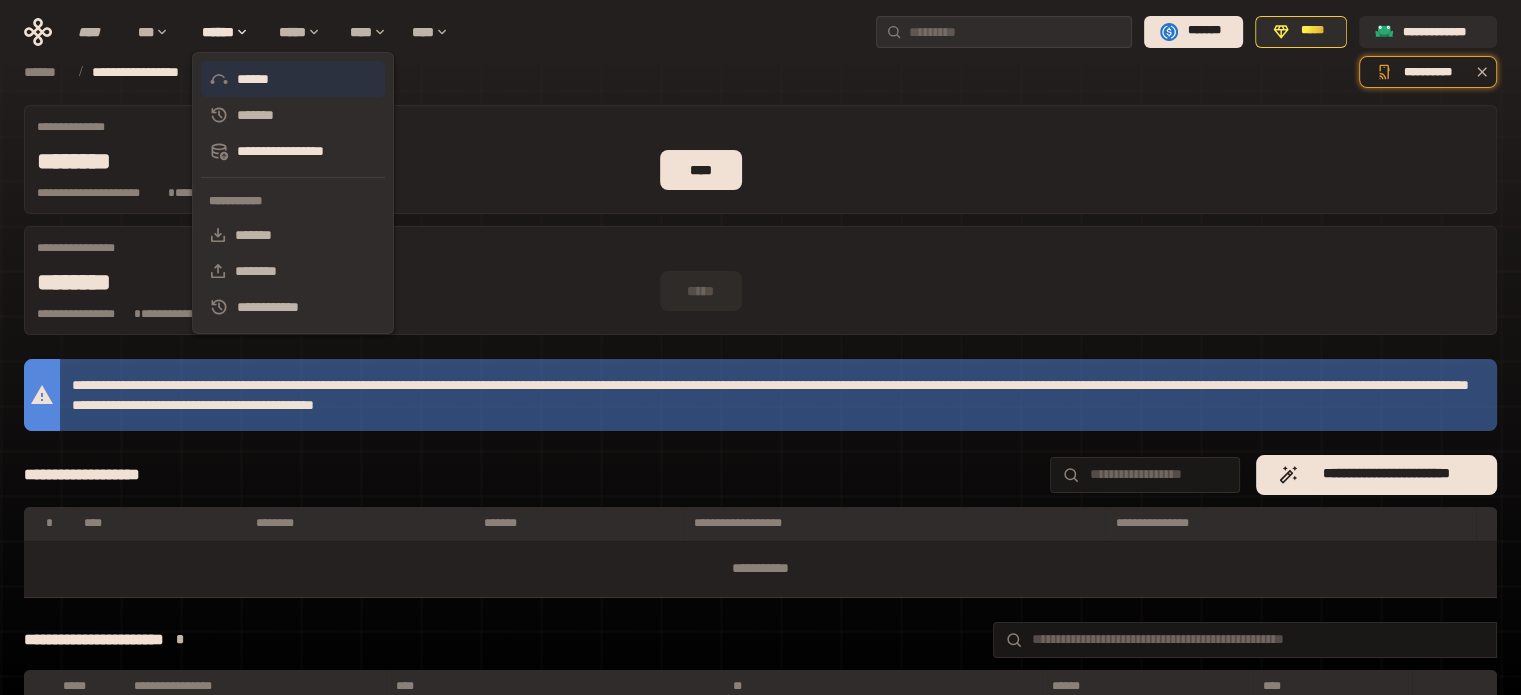 click on "******" at bounding box center (293, 79) 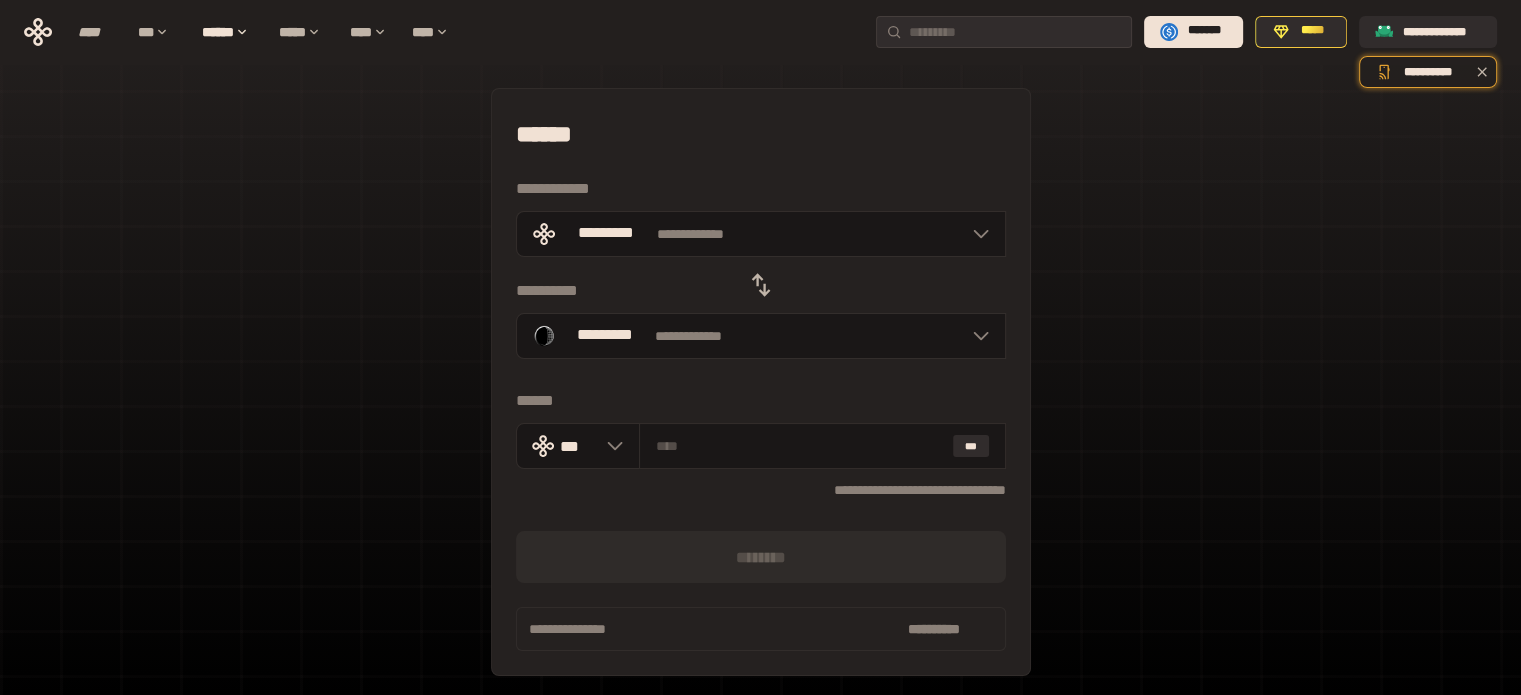 click 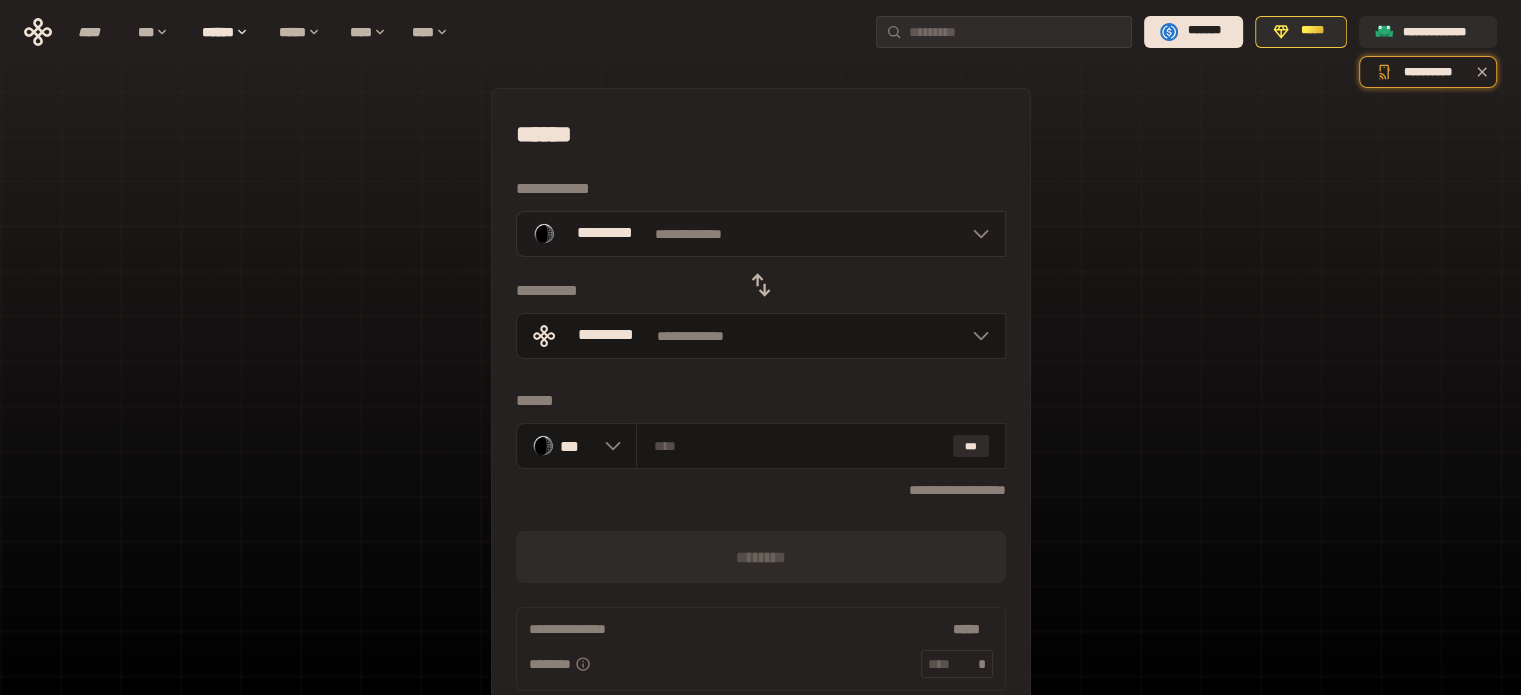 click at bounding box center (976, 234) 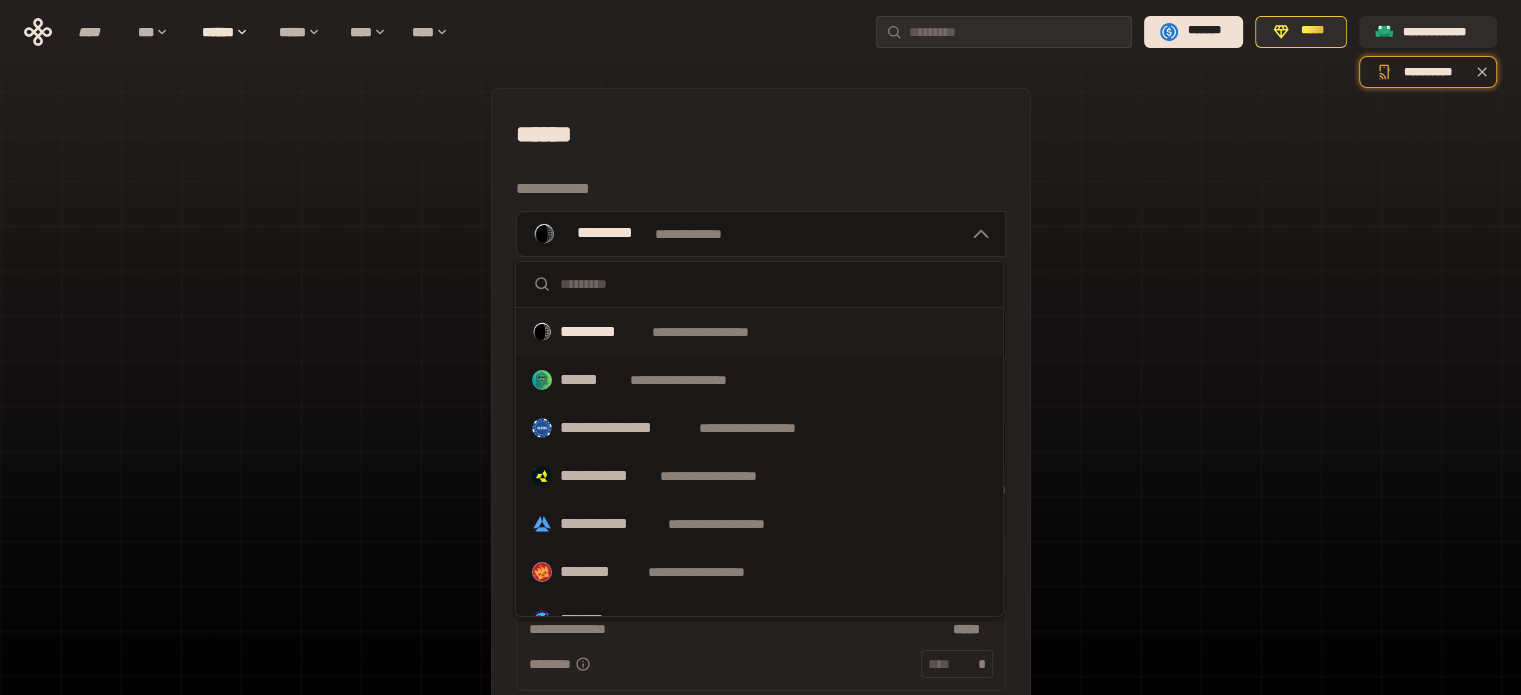 click on "**********" at bounding box center [759, 524] 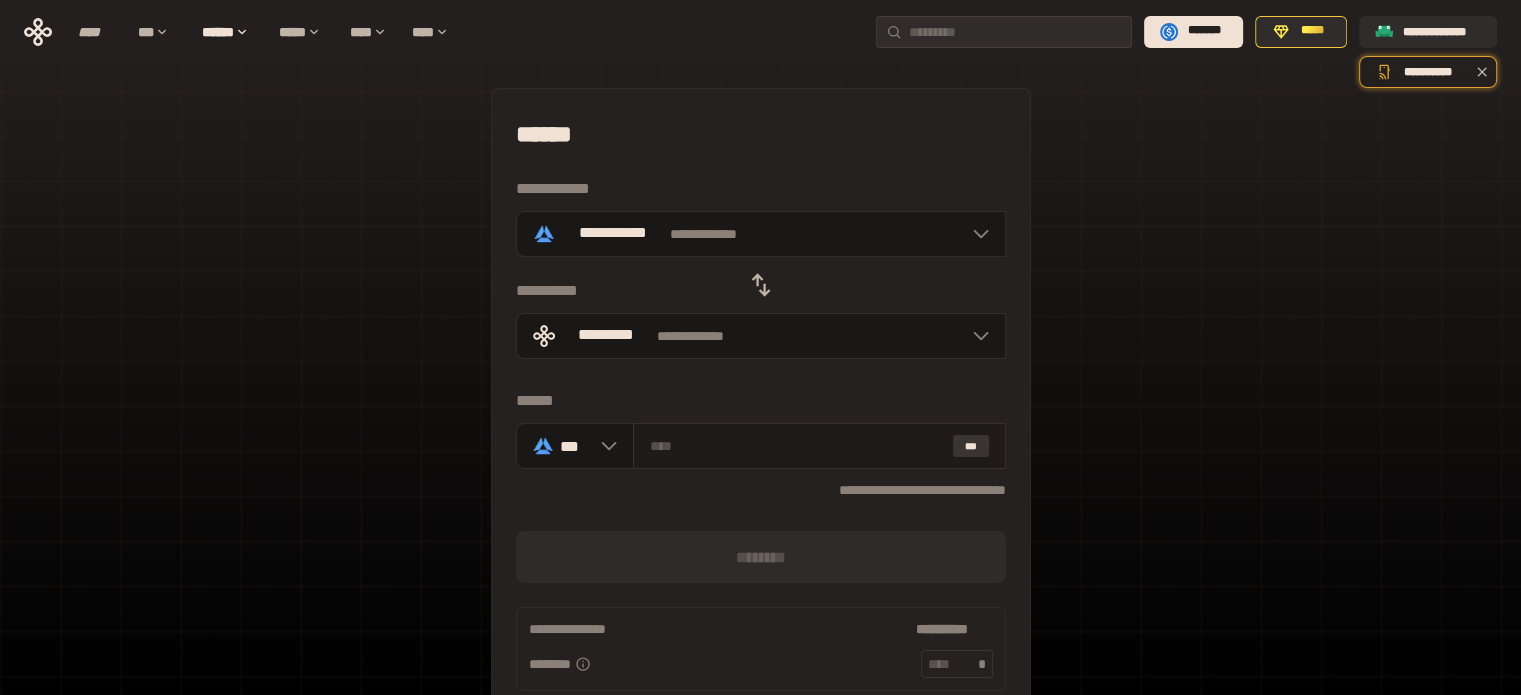 click on "***" at bounding box center [971, 446] 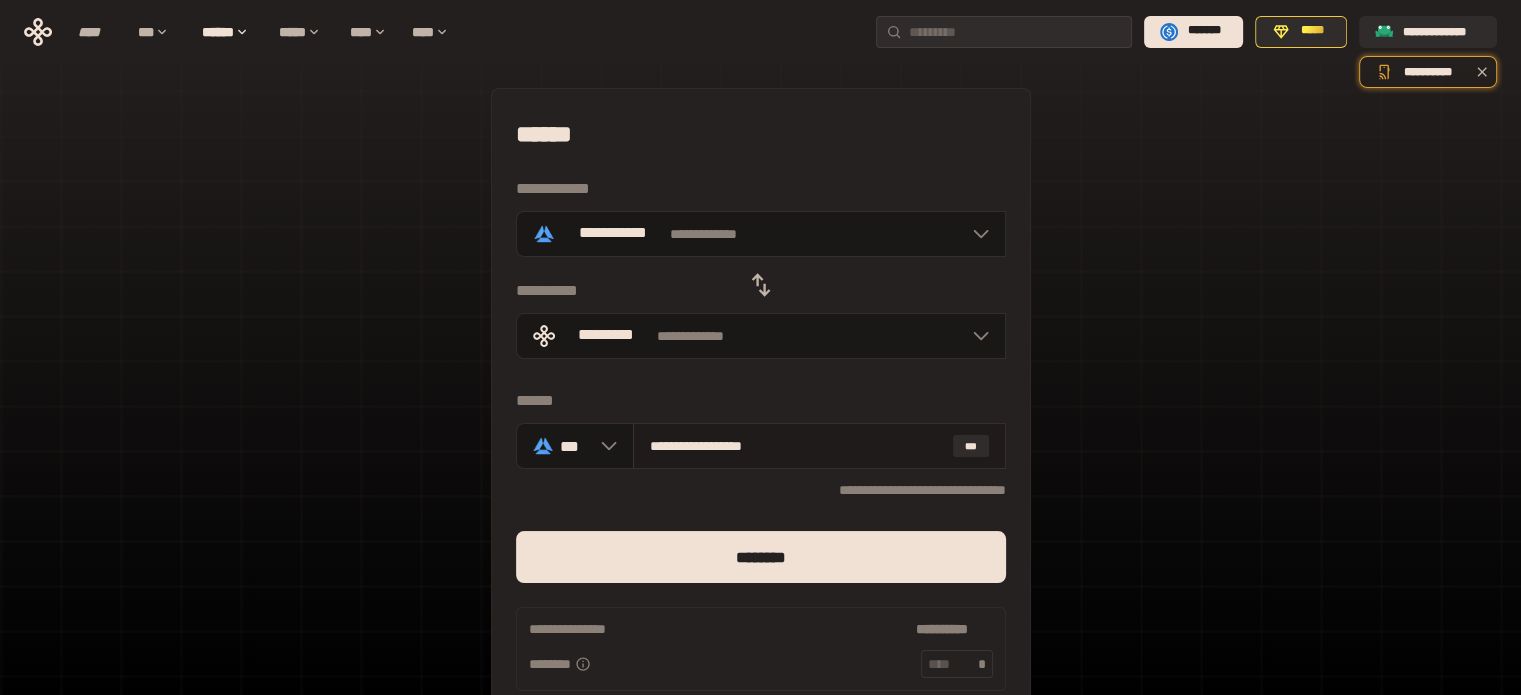 drag, startPoint x: 664, startPoint y: 445, endPoint x: 678, endPoint y: 445, distance: 14 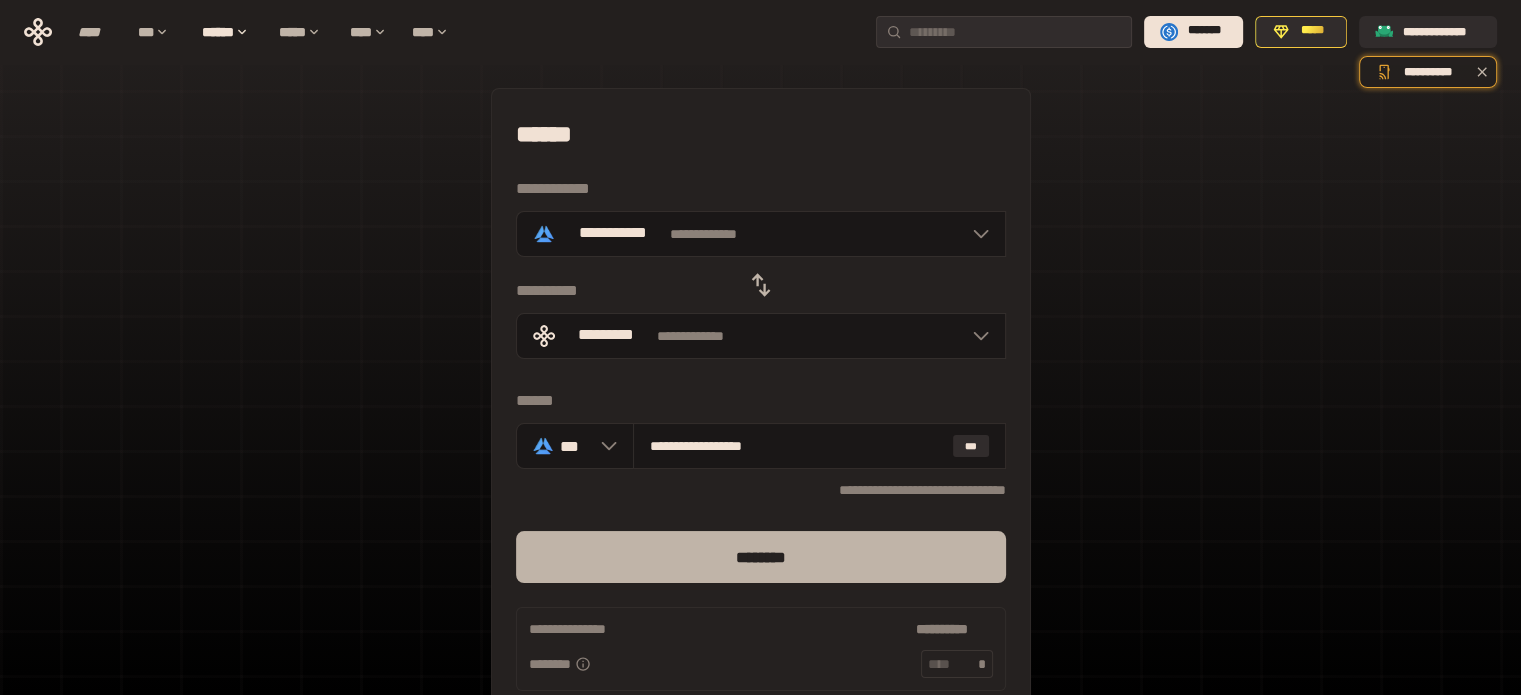 type on "**********" 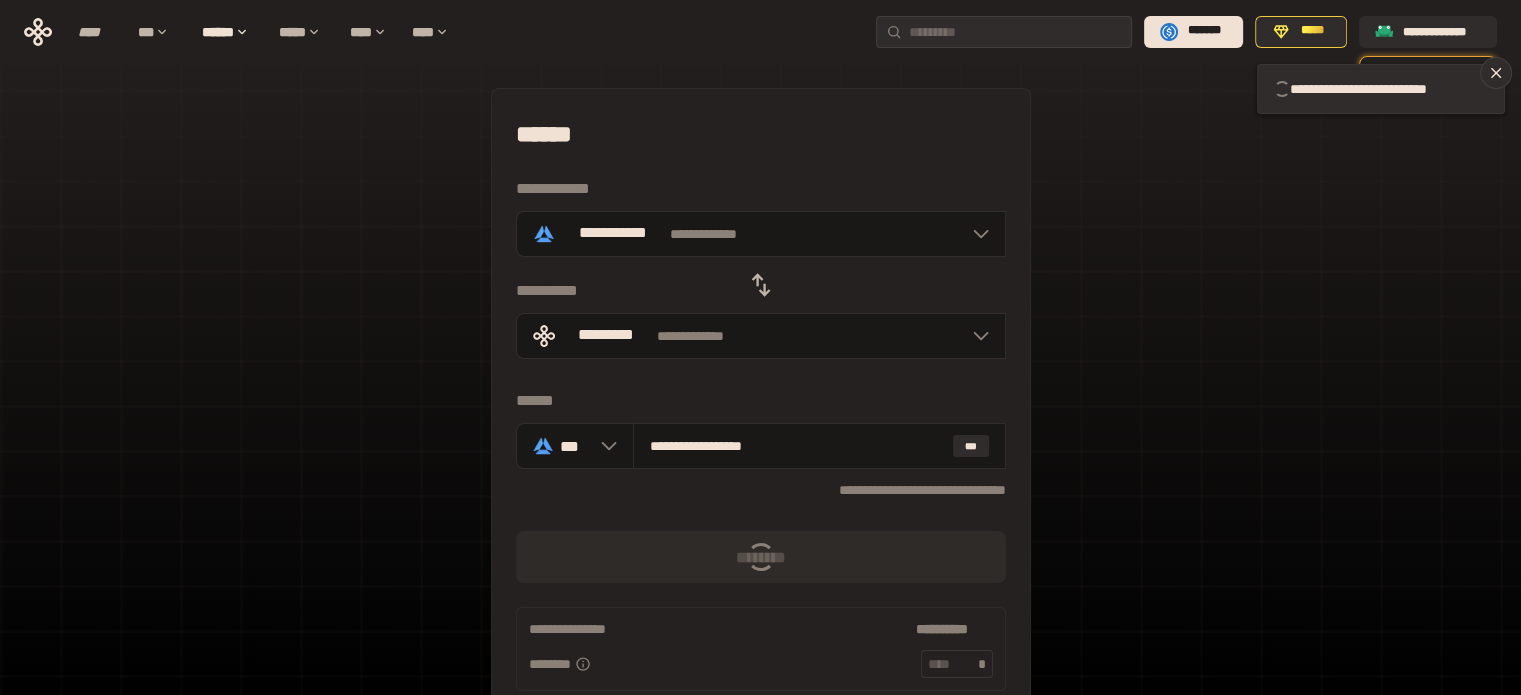type 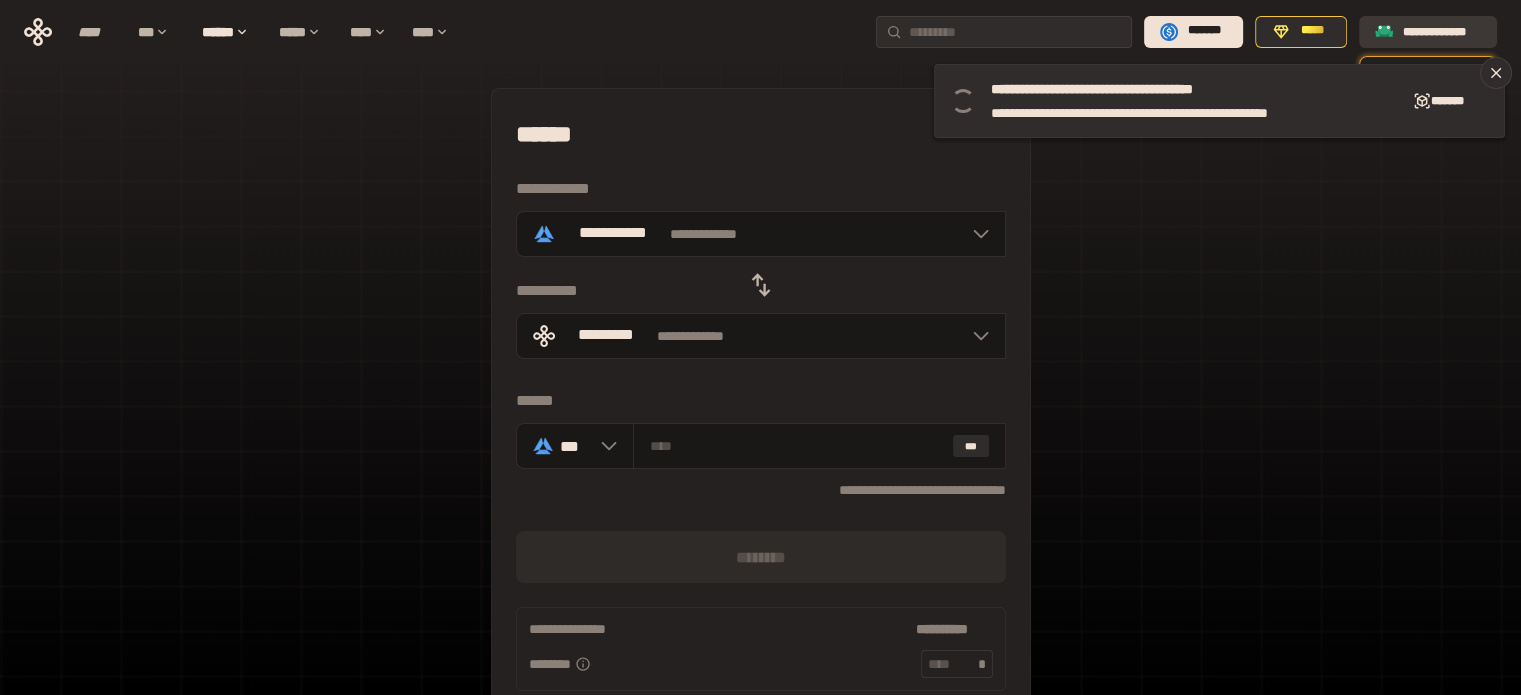 click on "**********" at bounding box center (1442, 31) 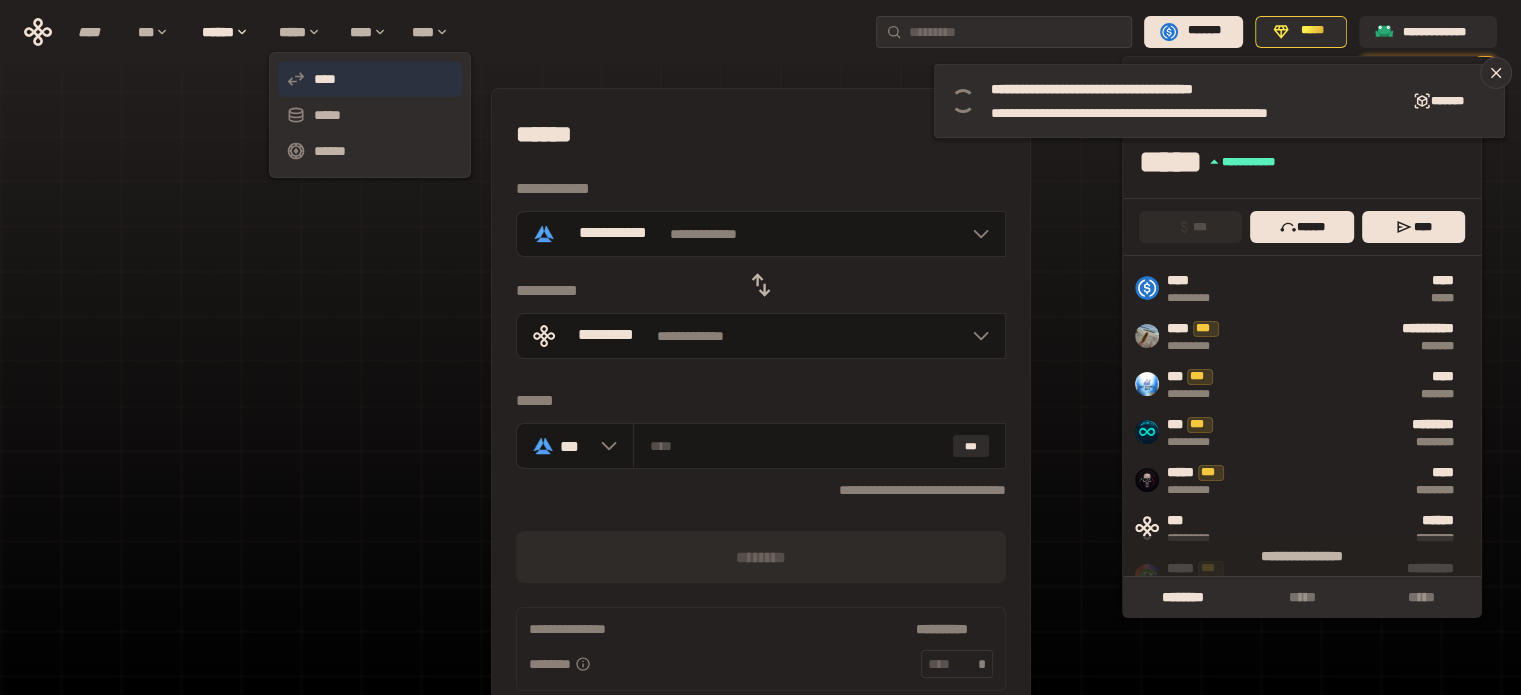 click on "****" at bounding box center [370, 79] 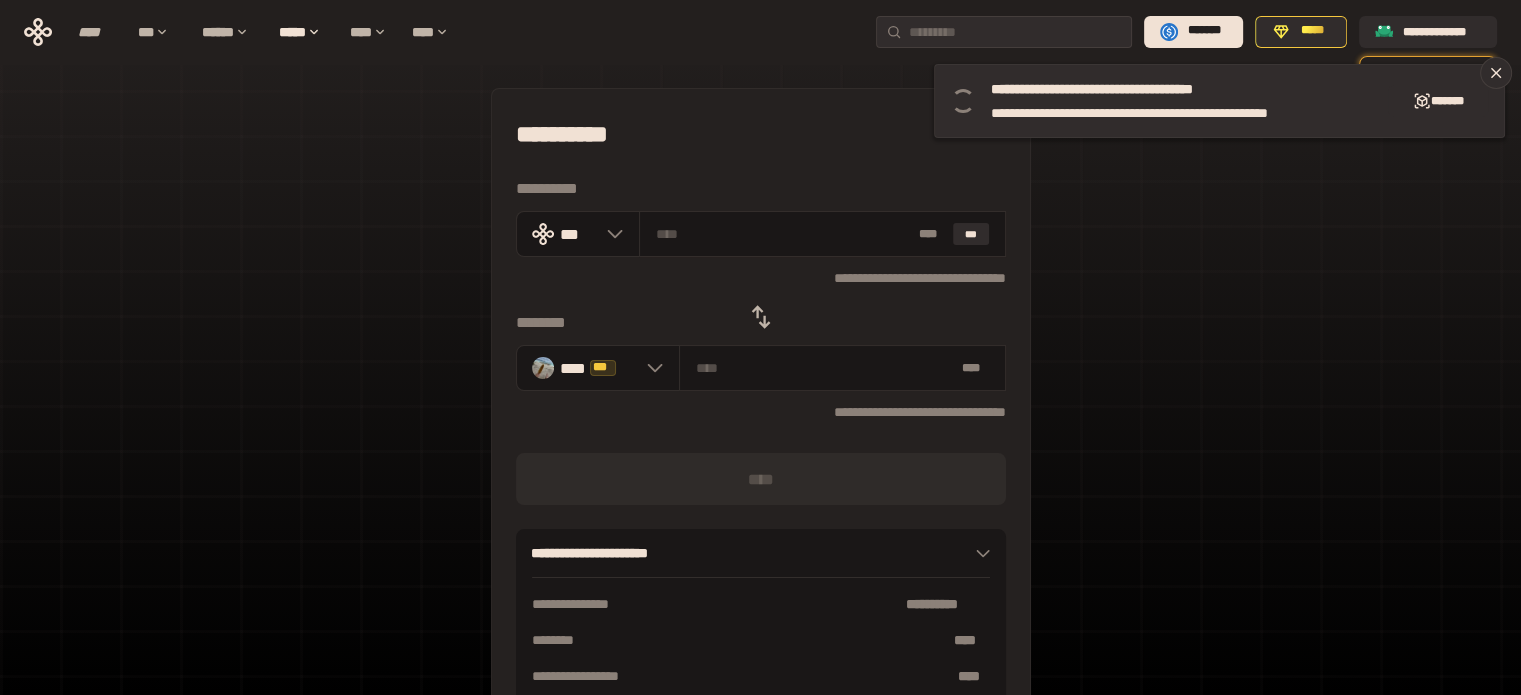click 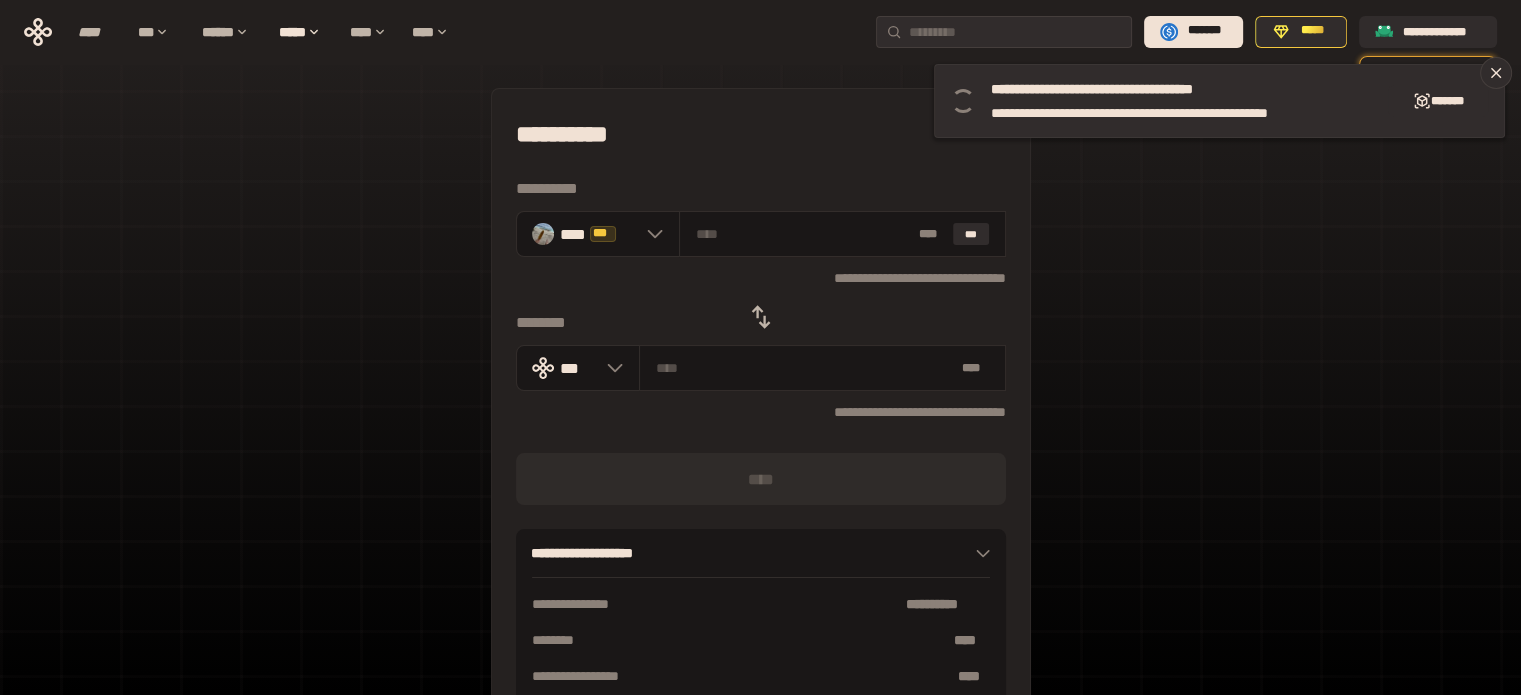 click 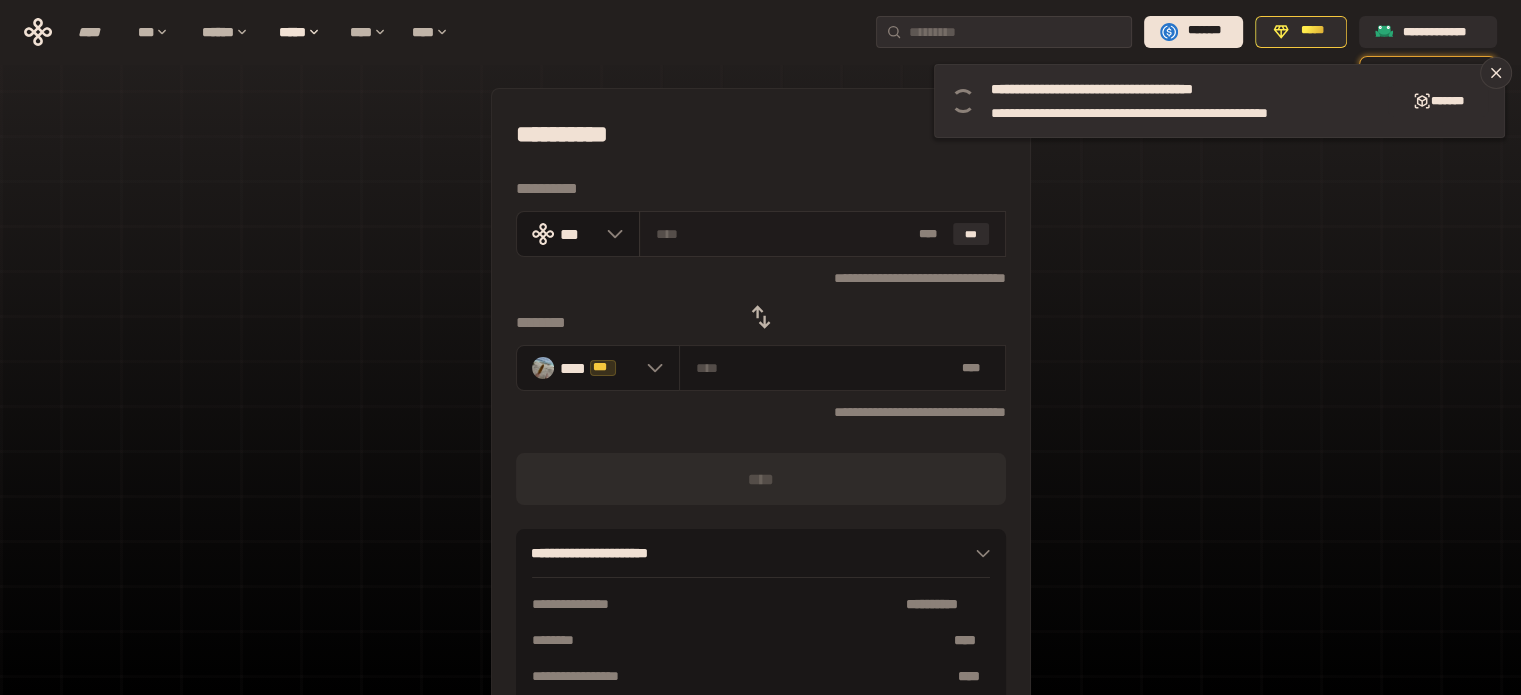 click at bounding box center [783, 234] 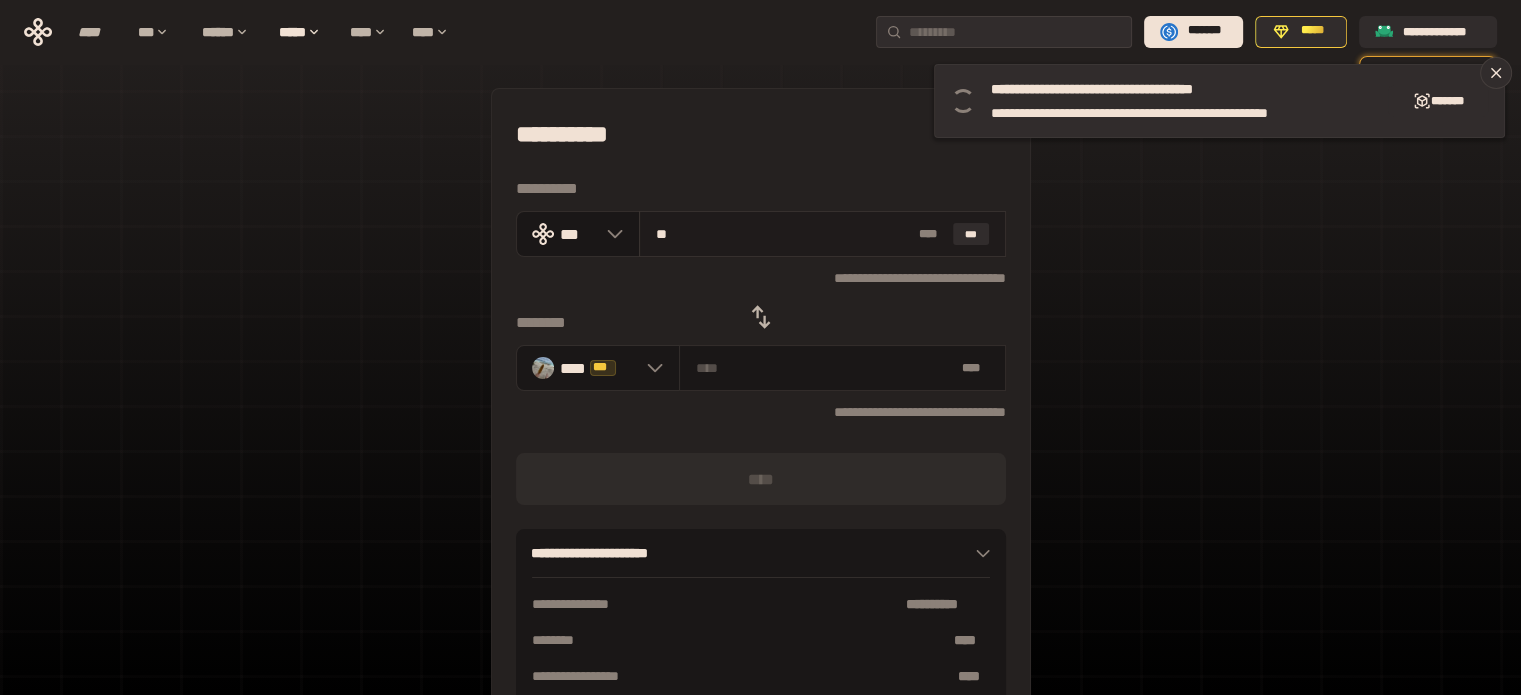 type on "***" 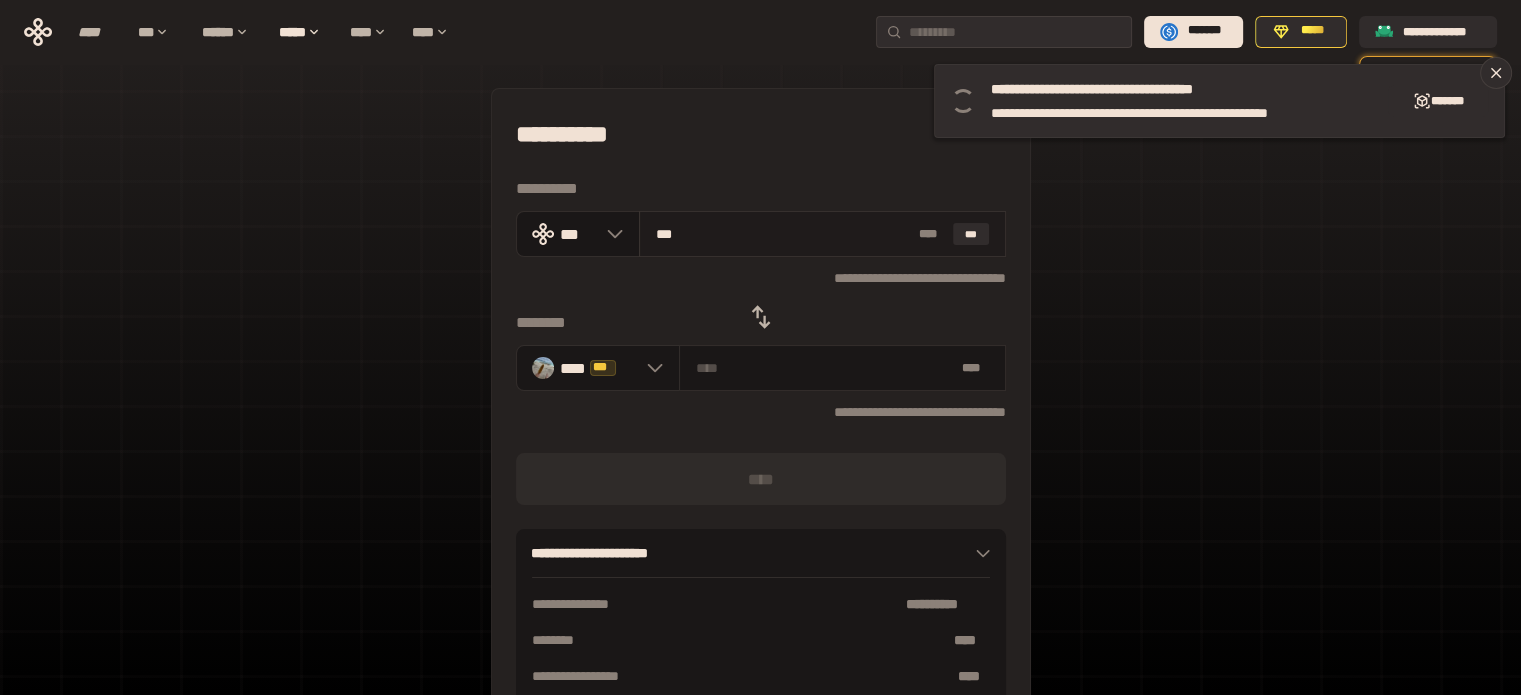 type on "**********" 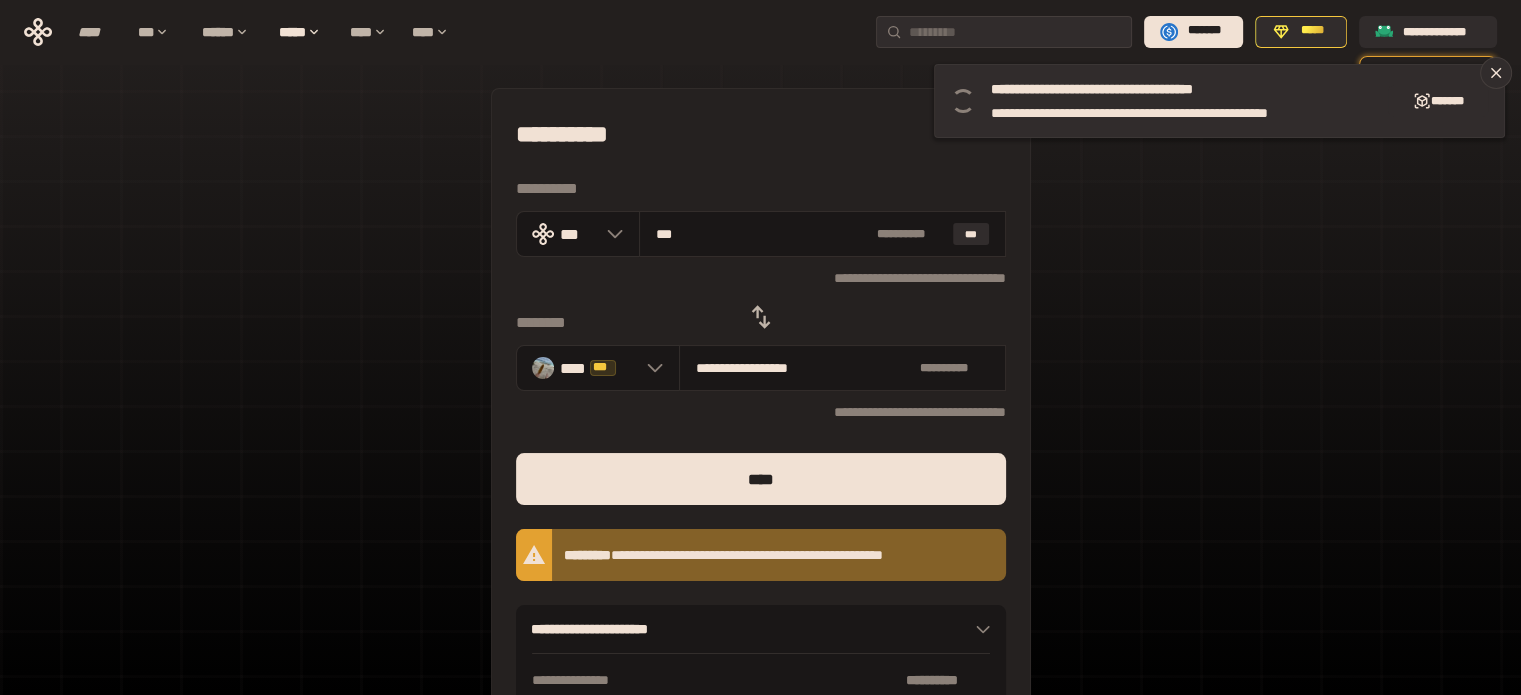 type on "***" 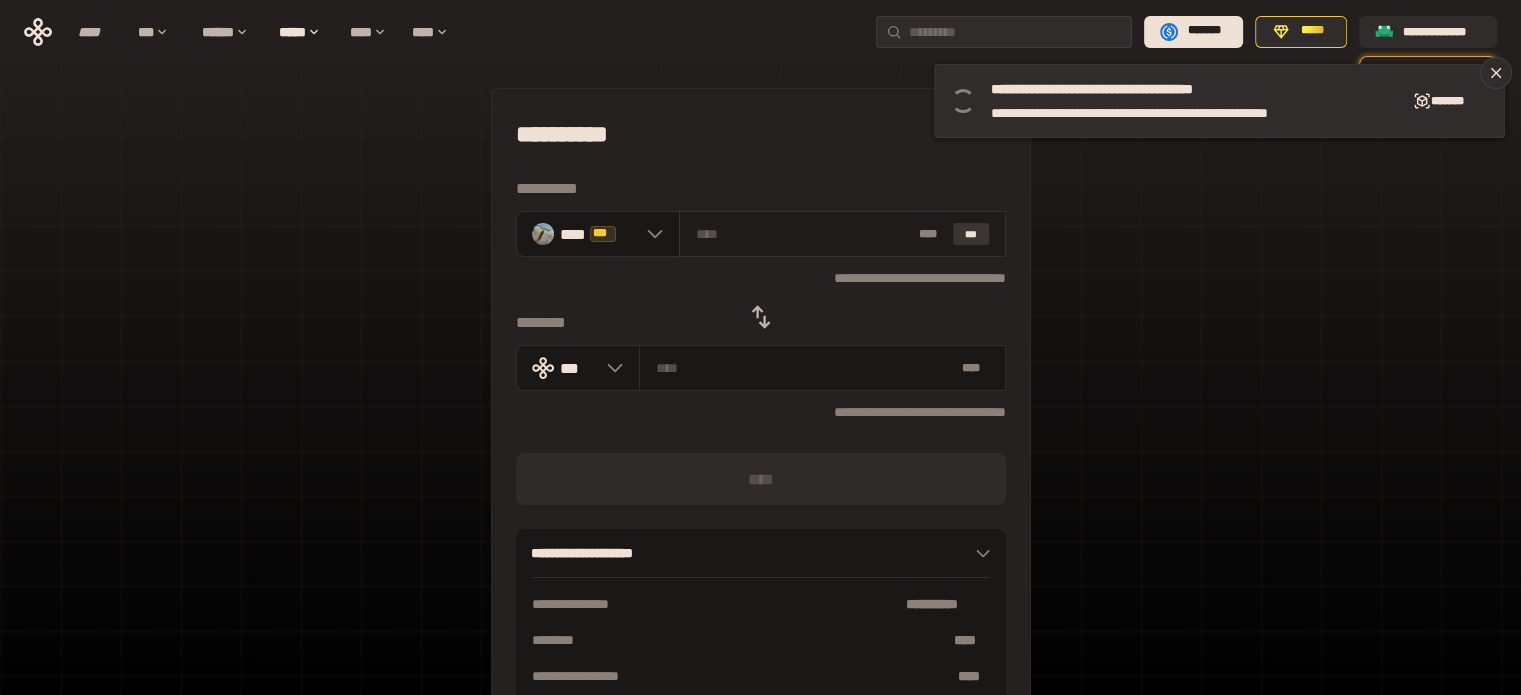 click on "***" at bounding box center (971, 234) 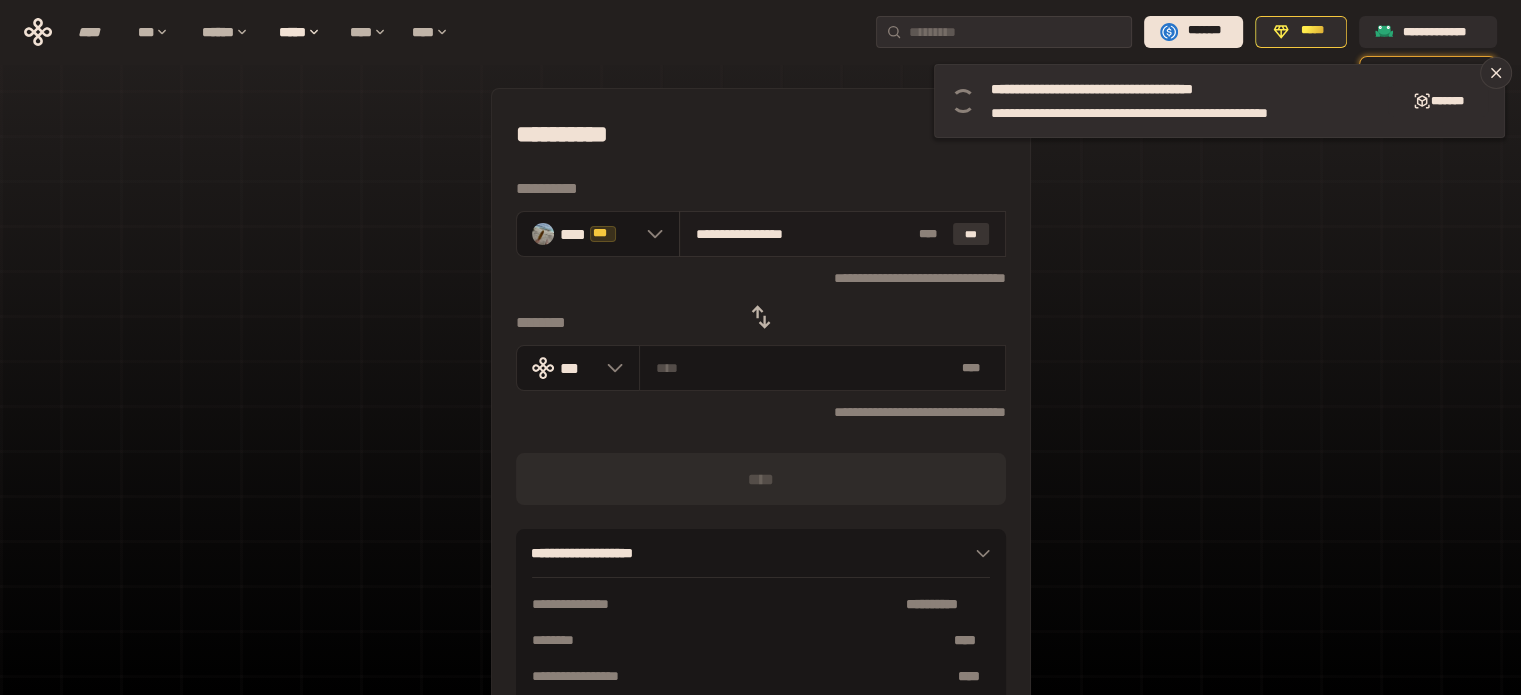 type on "**********" 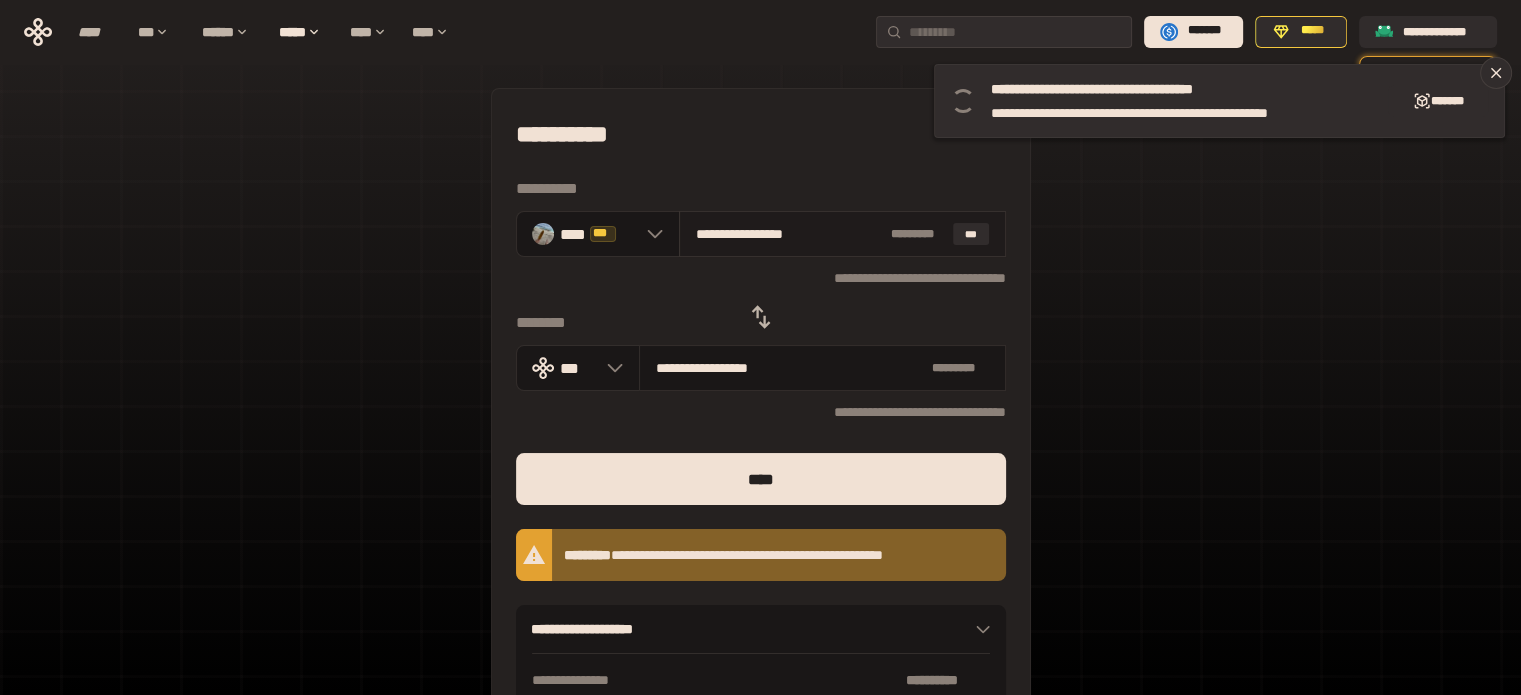 drag, startPoint x: 708, startPoint y: 233, endPoint x: 688, endPoint y: 239, distance: 20.880613 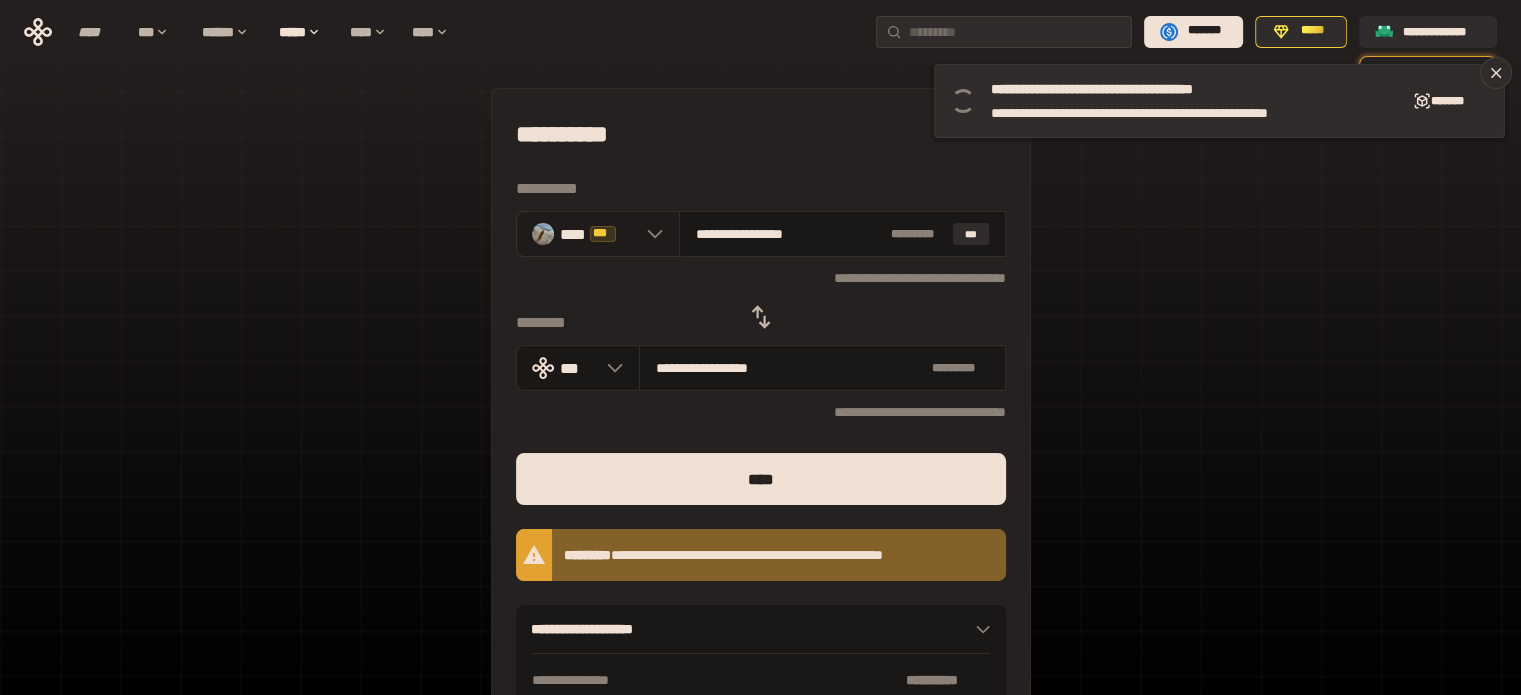 type on "**********" 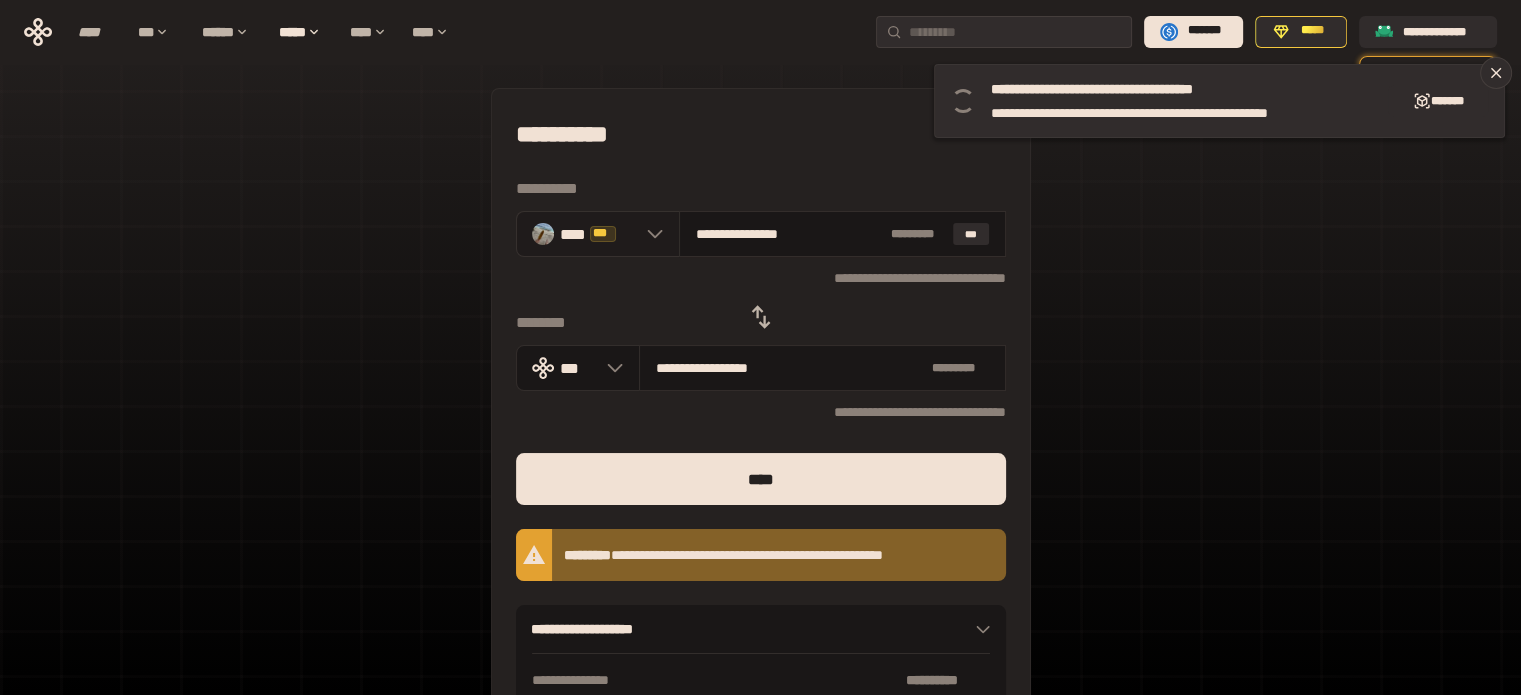 type on "**********" 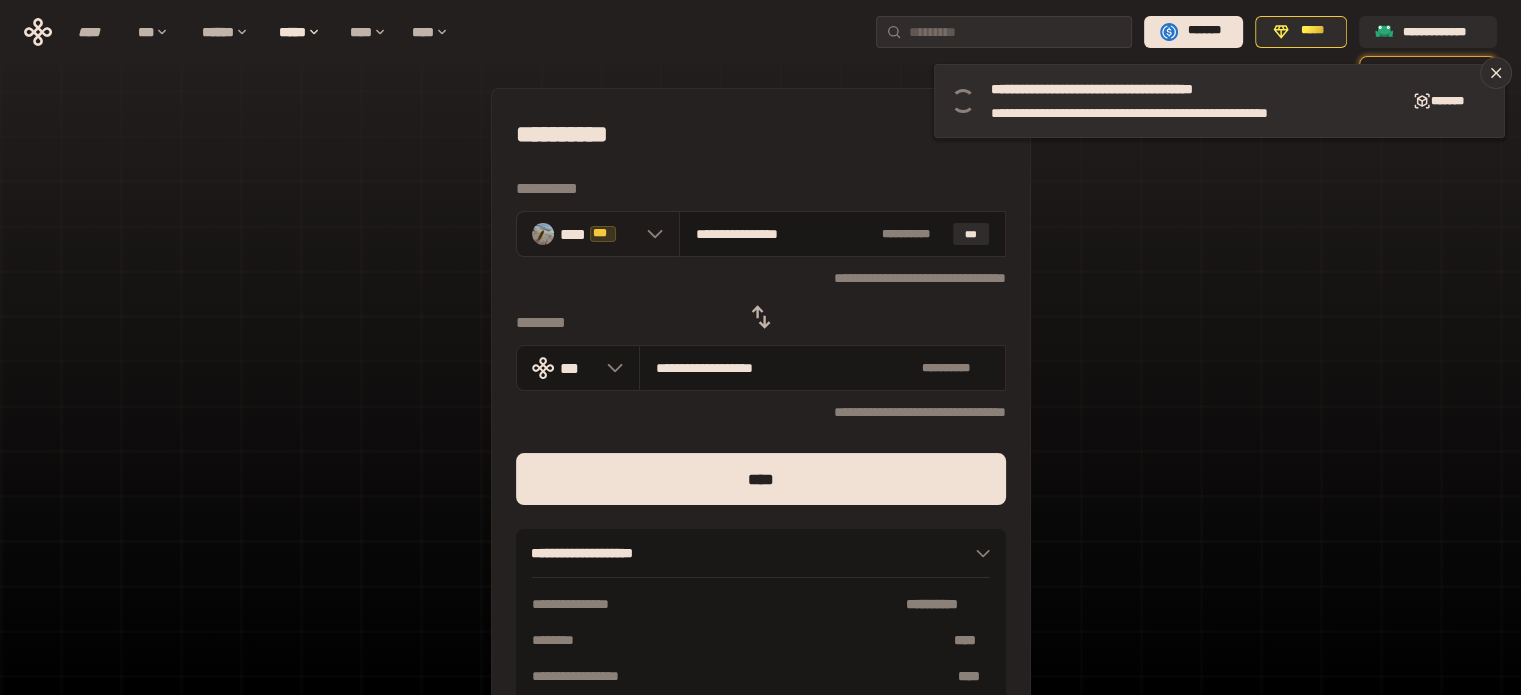 type on "**********" 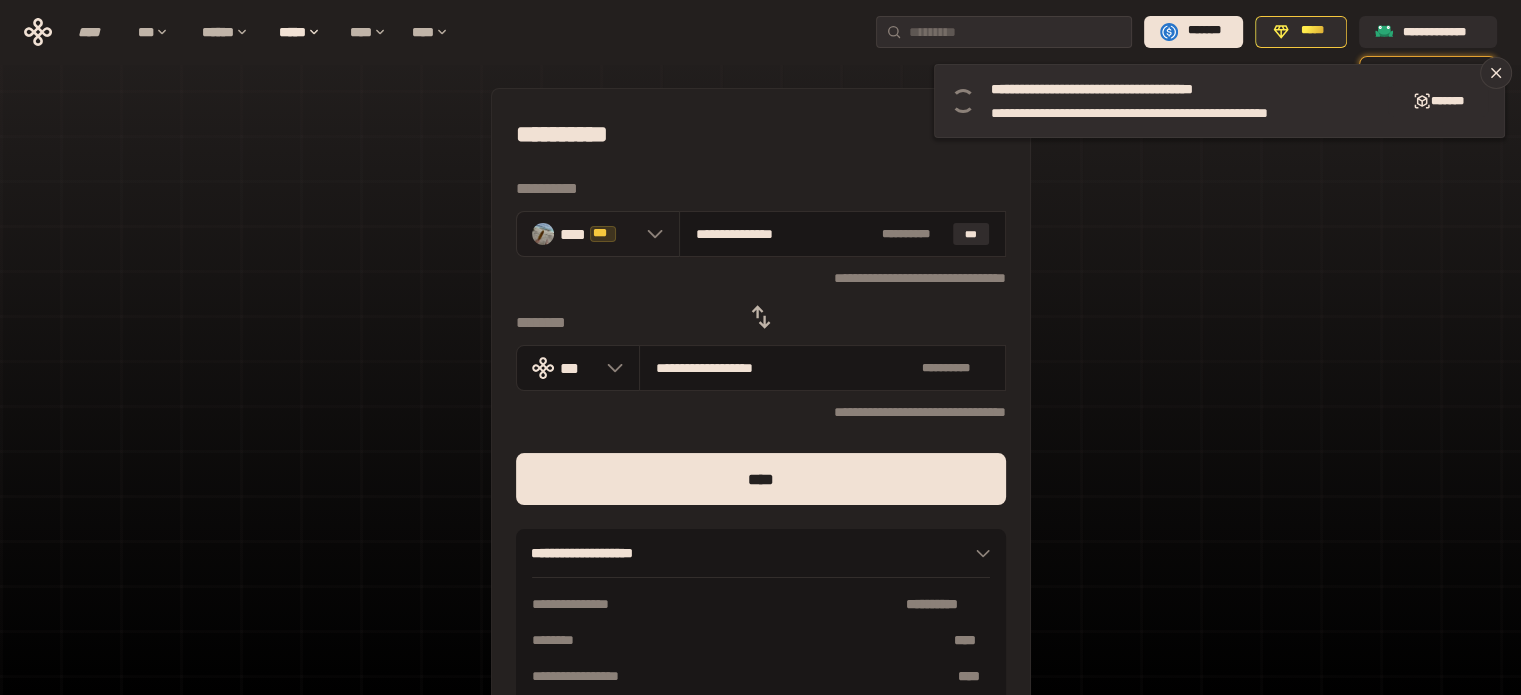 type on "**********" 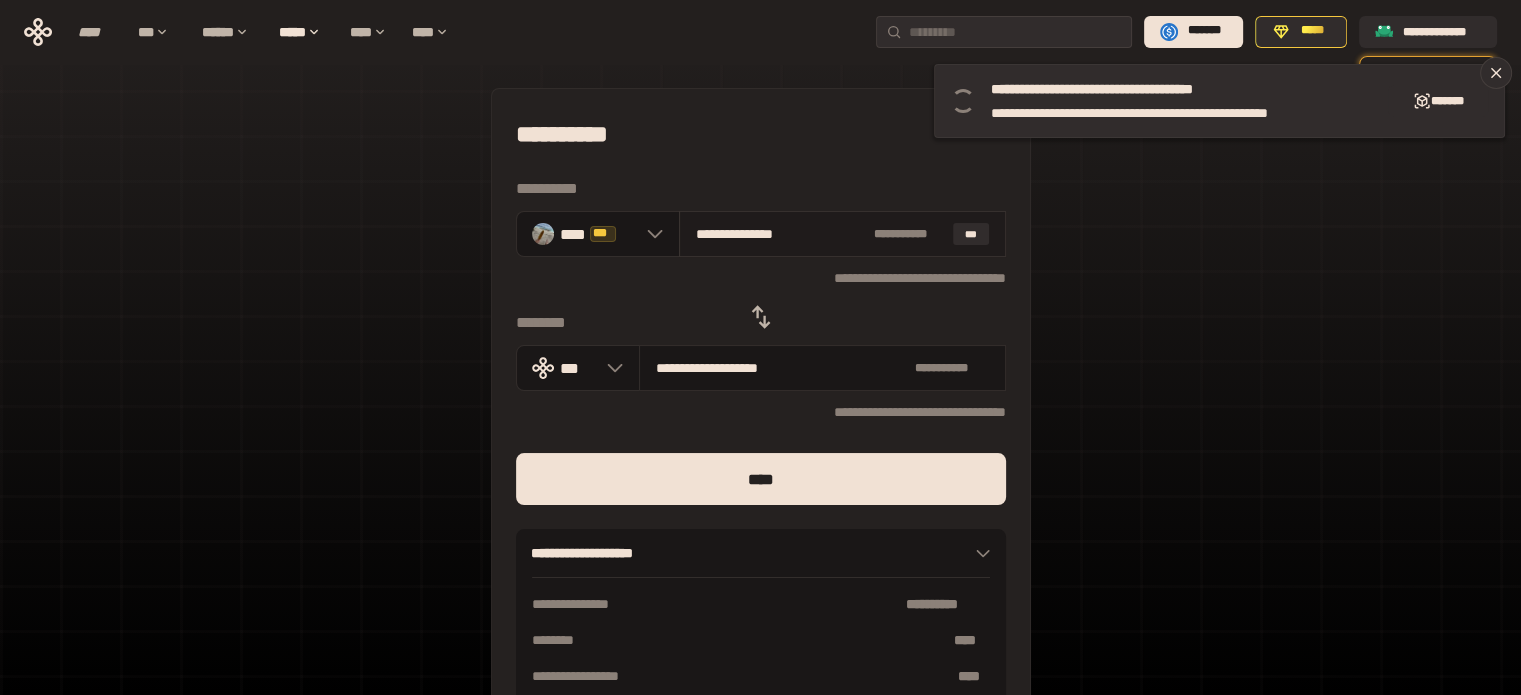 type on "**********" 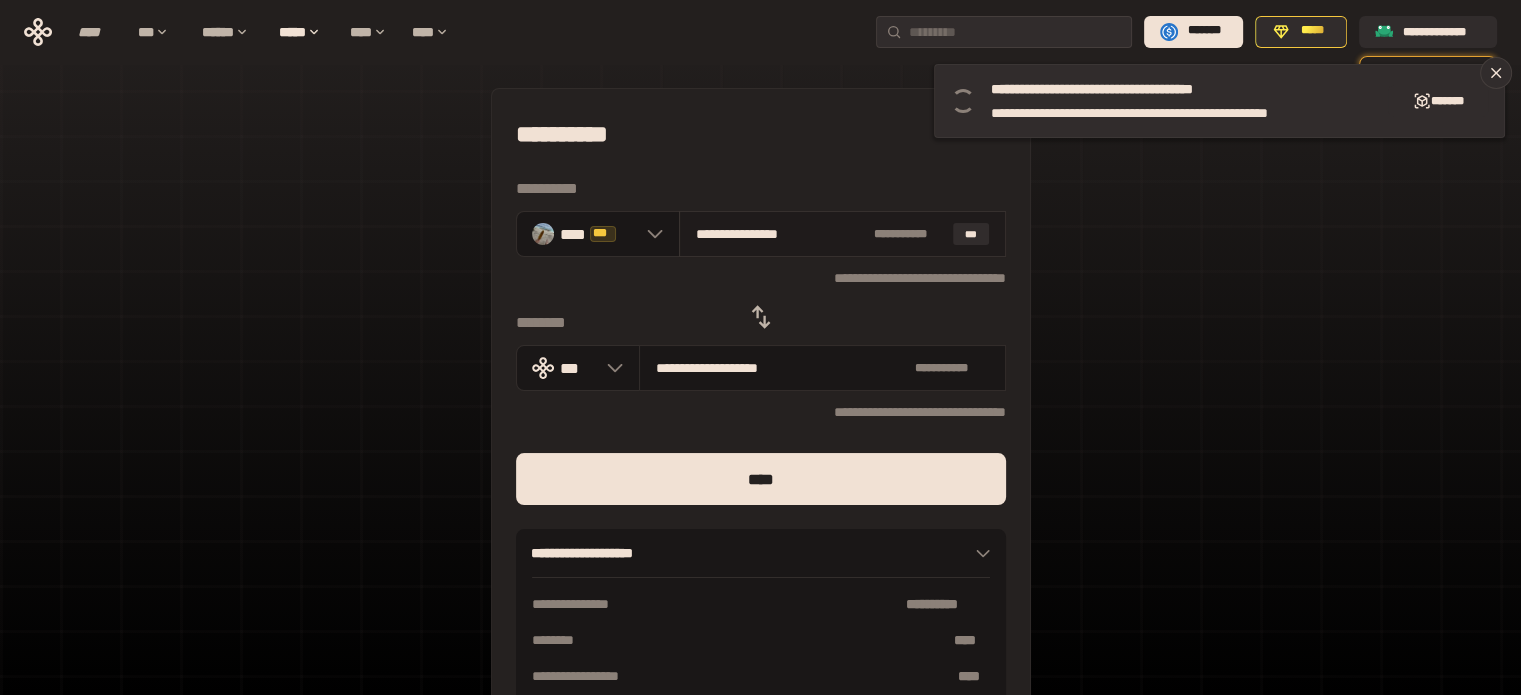 type on "**********" 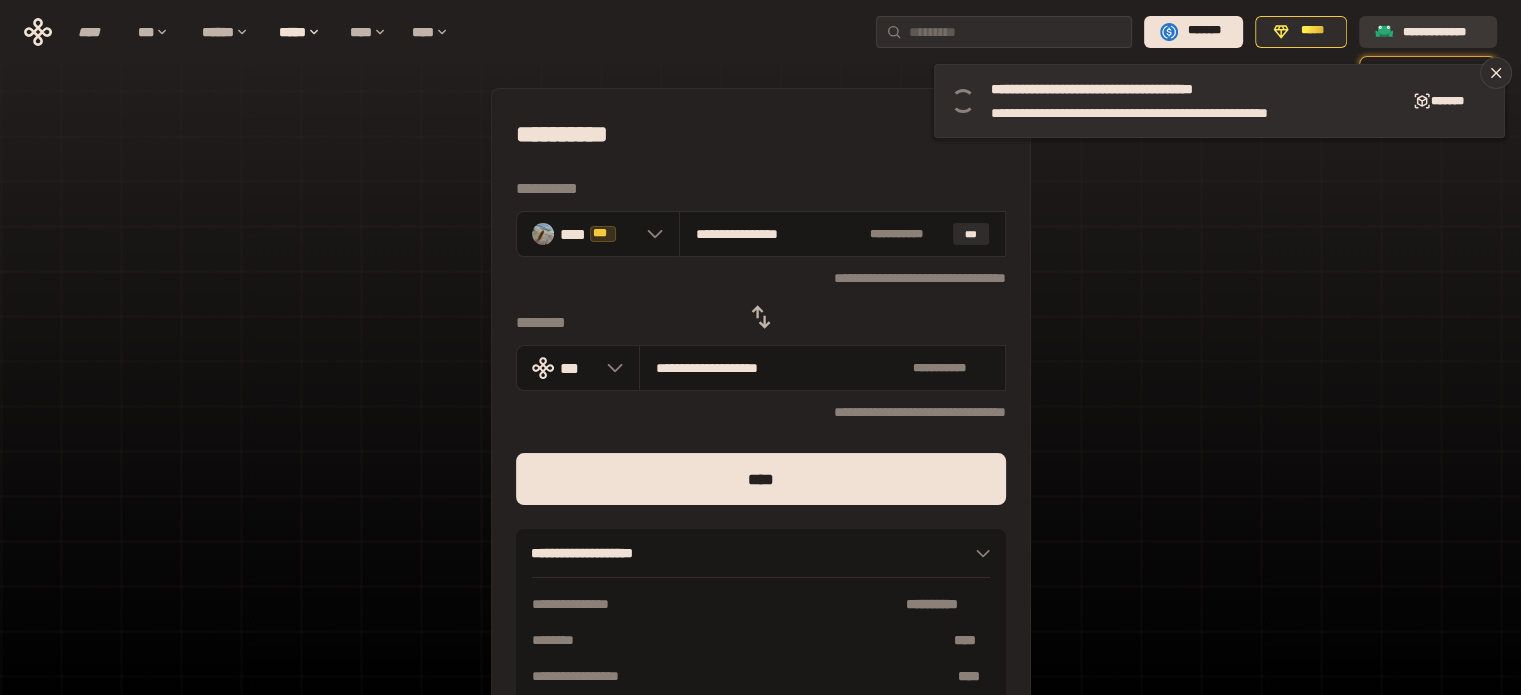 type on "**********" 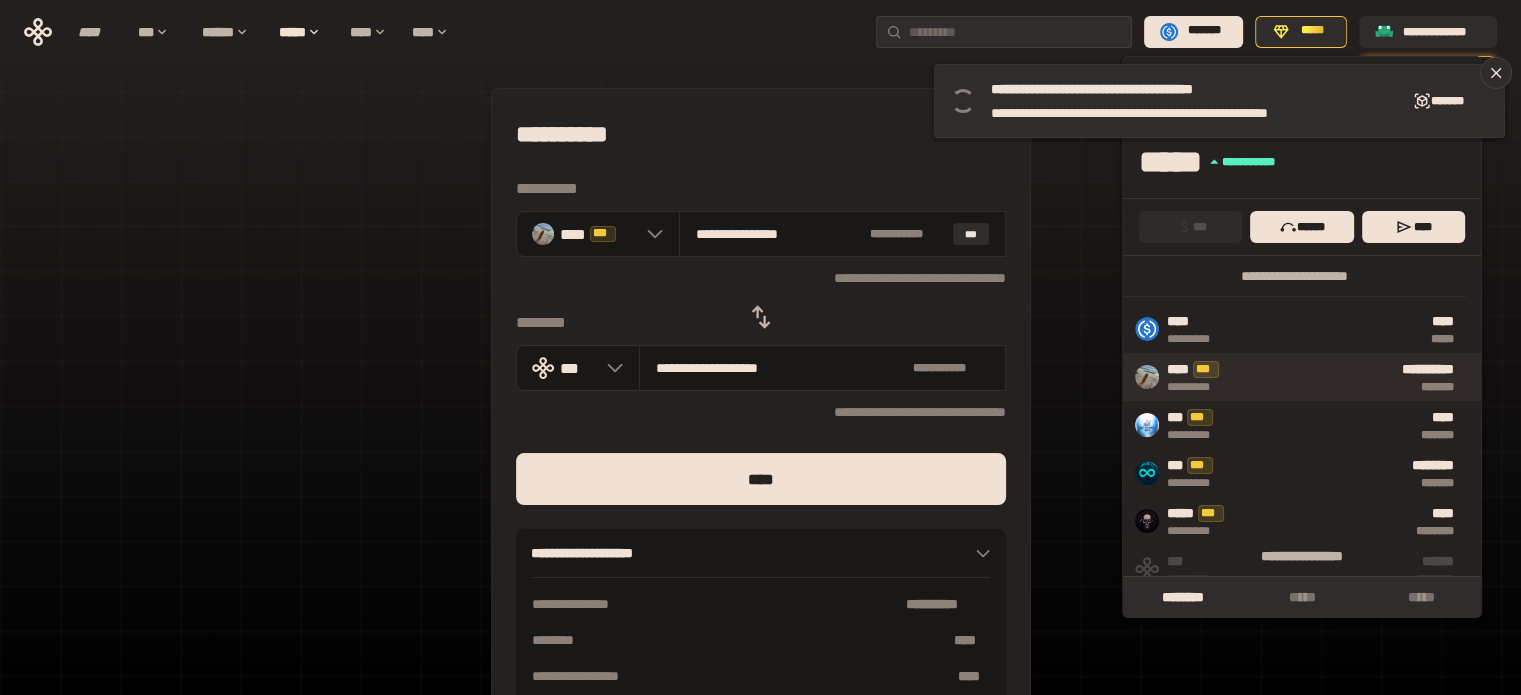 click on "**********" at bounding box center [1350, 377] 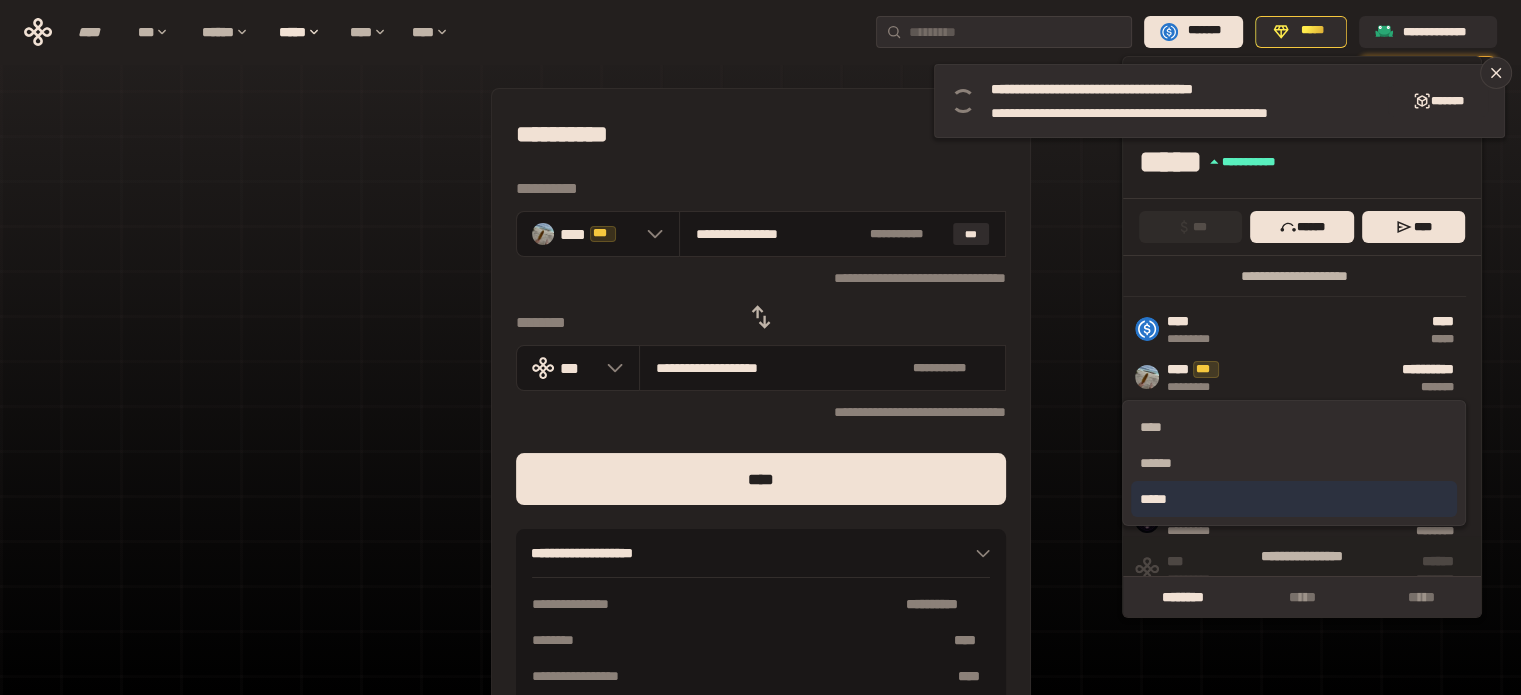 click on "*****" at bounding box center (1293, 499) 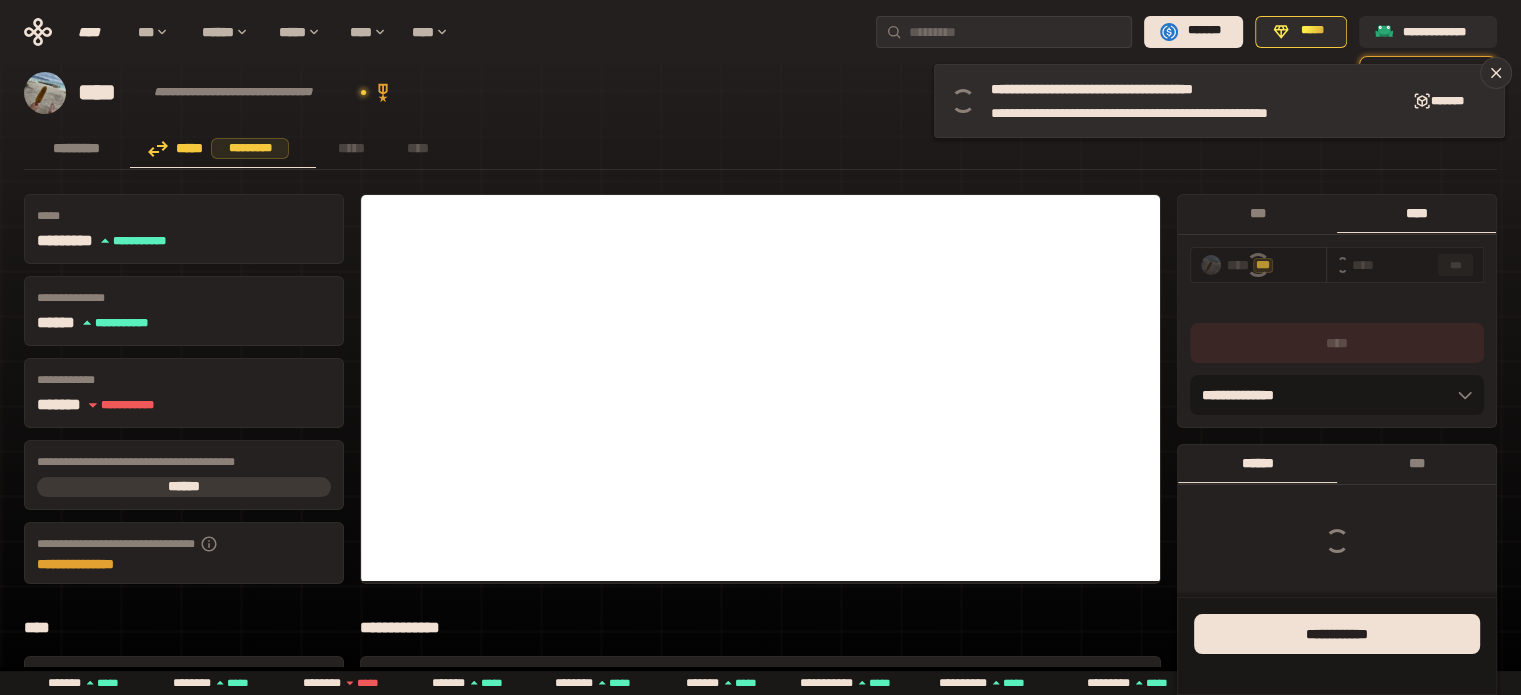 click on "***" at bounding box center (1456, 265) 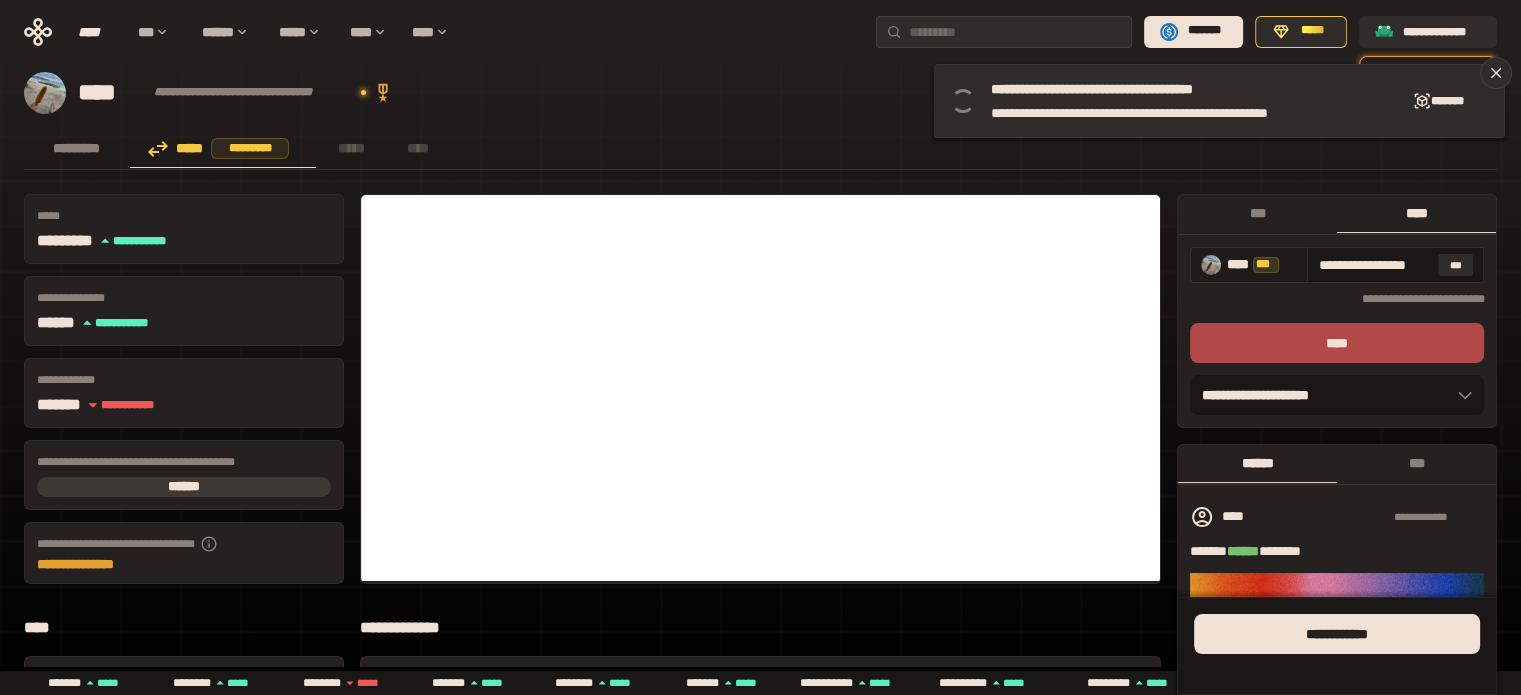 drag, startPoint x: 1328, startPoint y: 268, endPoint x: 1300, endPoint y: 275, distance: 28.86174 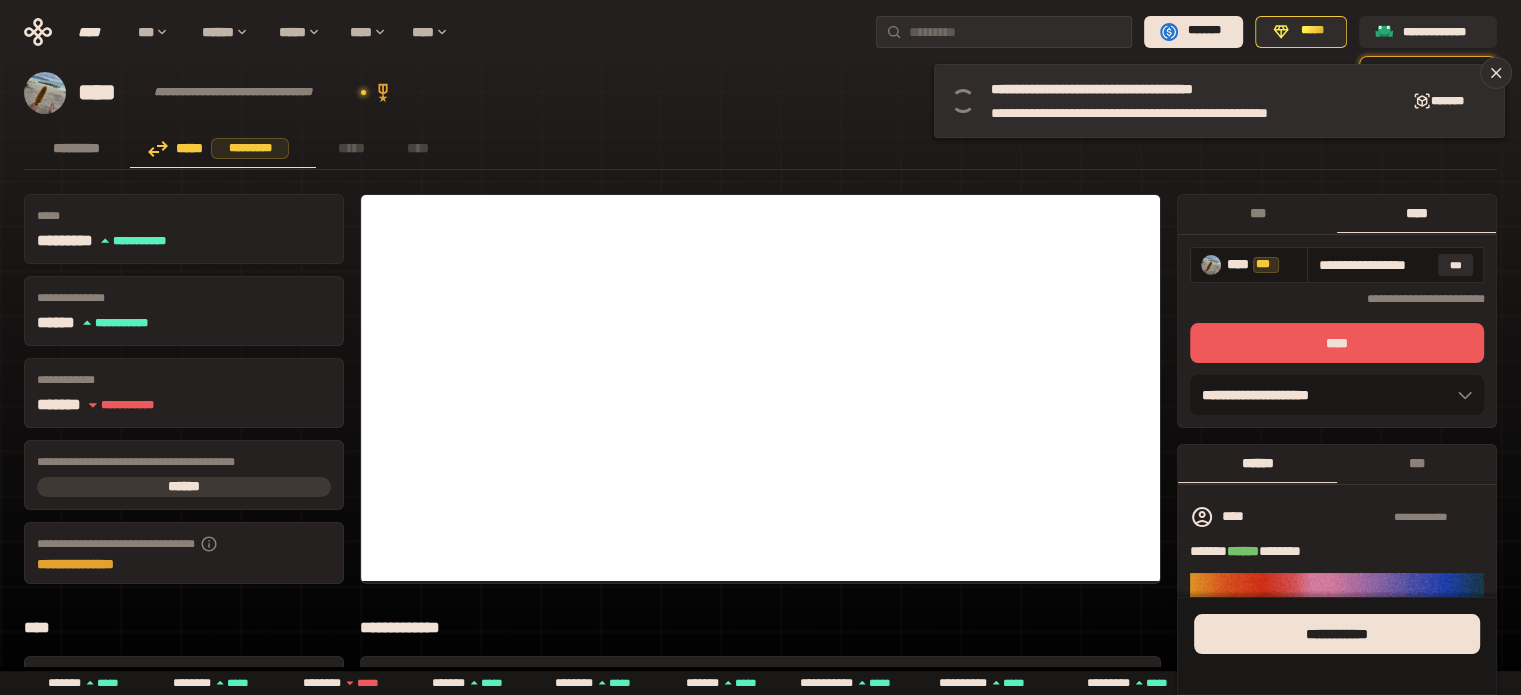 type on "**********" 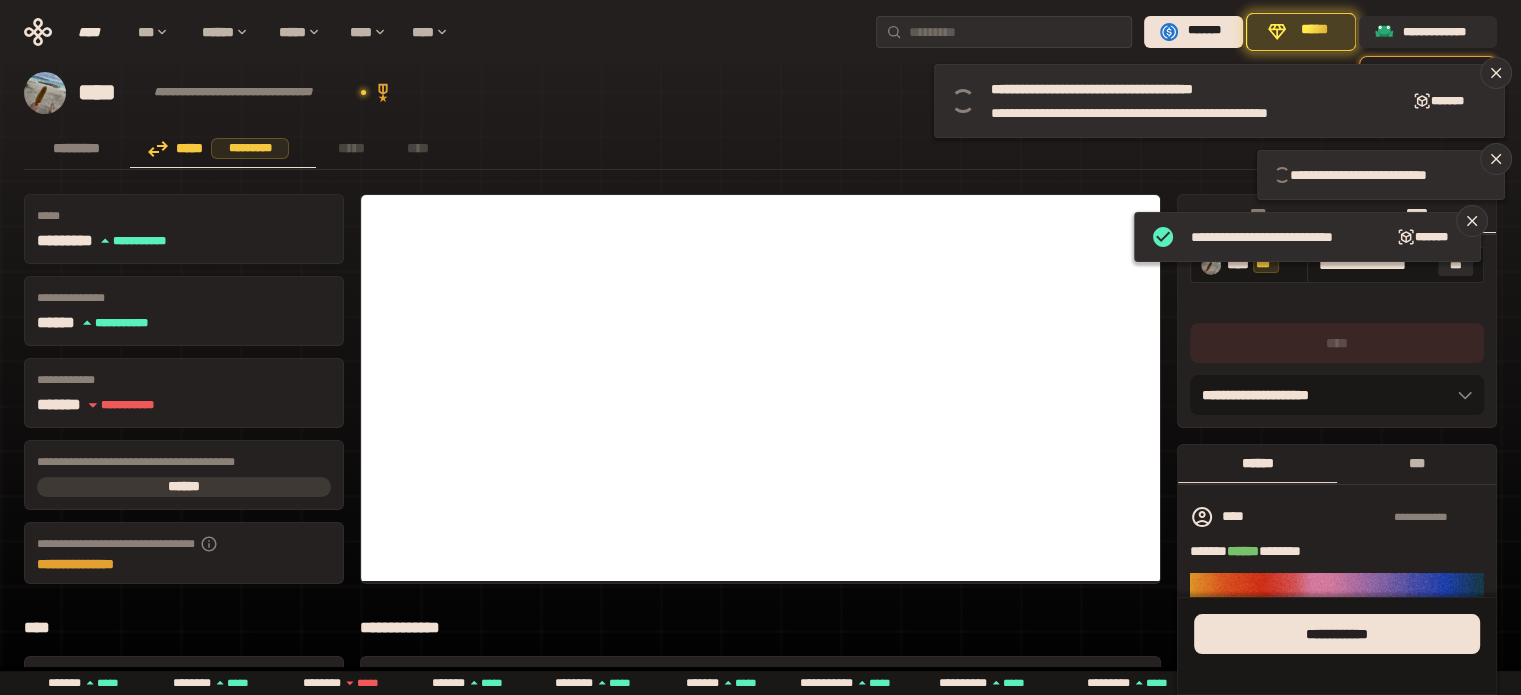 type 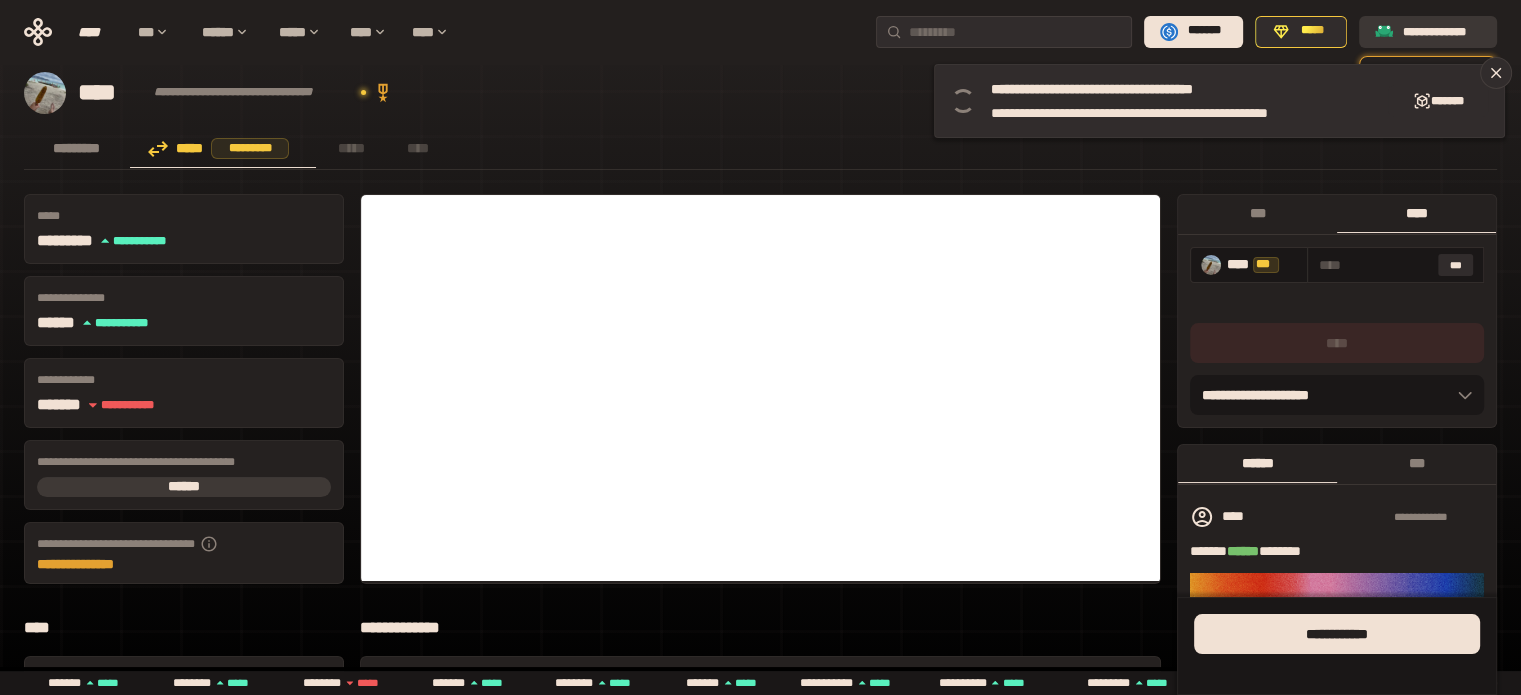 click on "**********" at bounding box center (1442, 31) 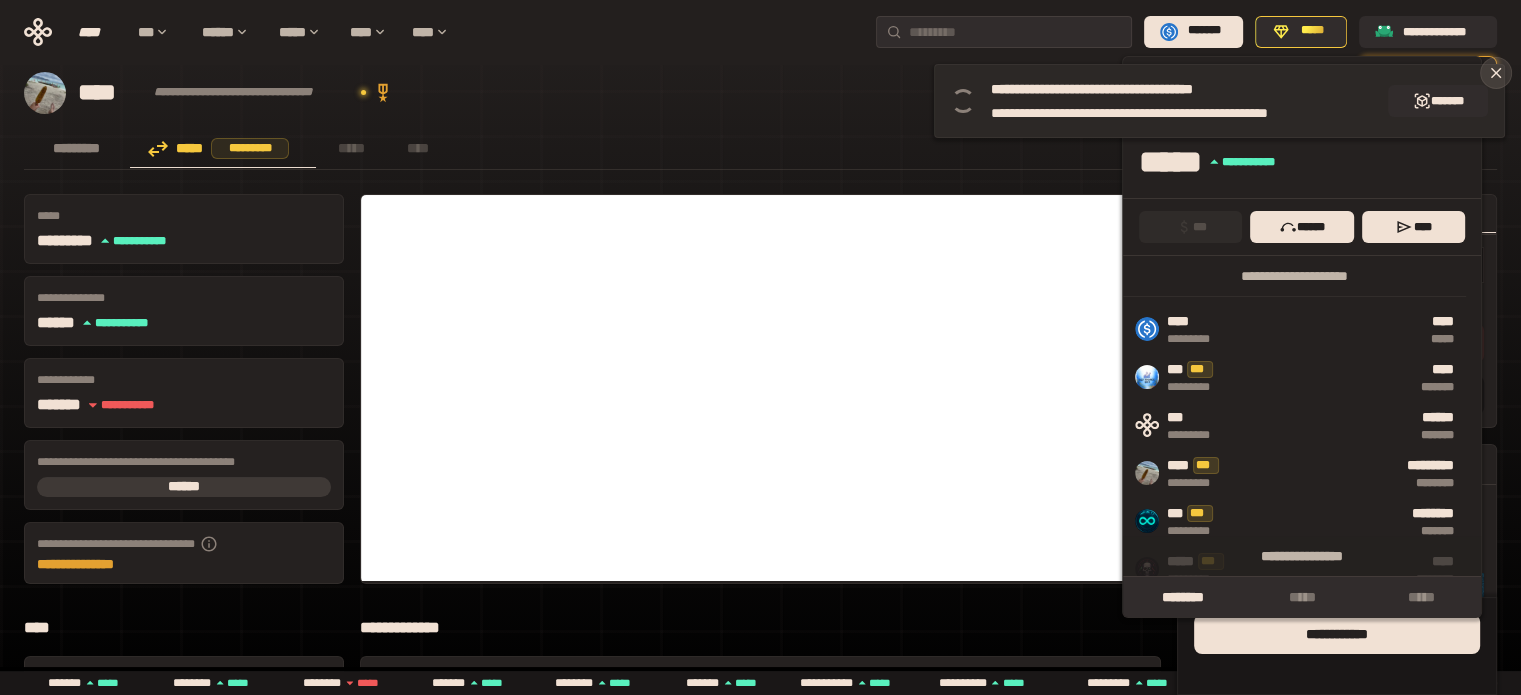 click 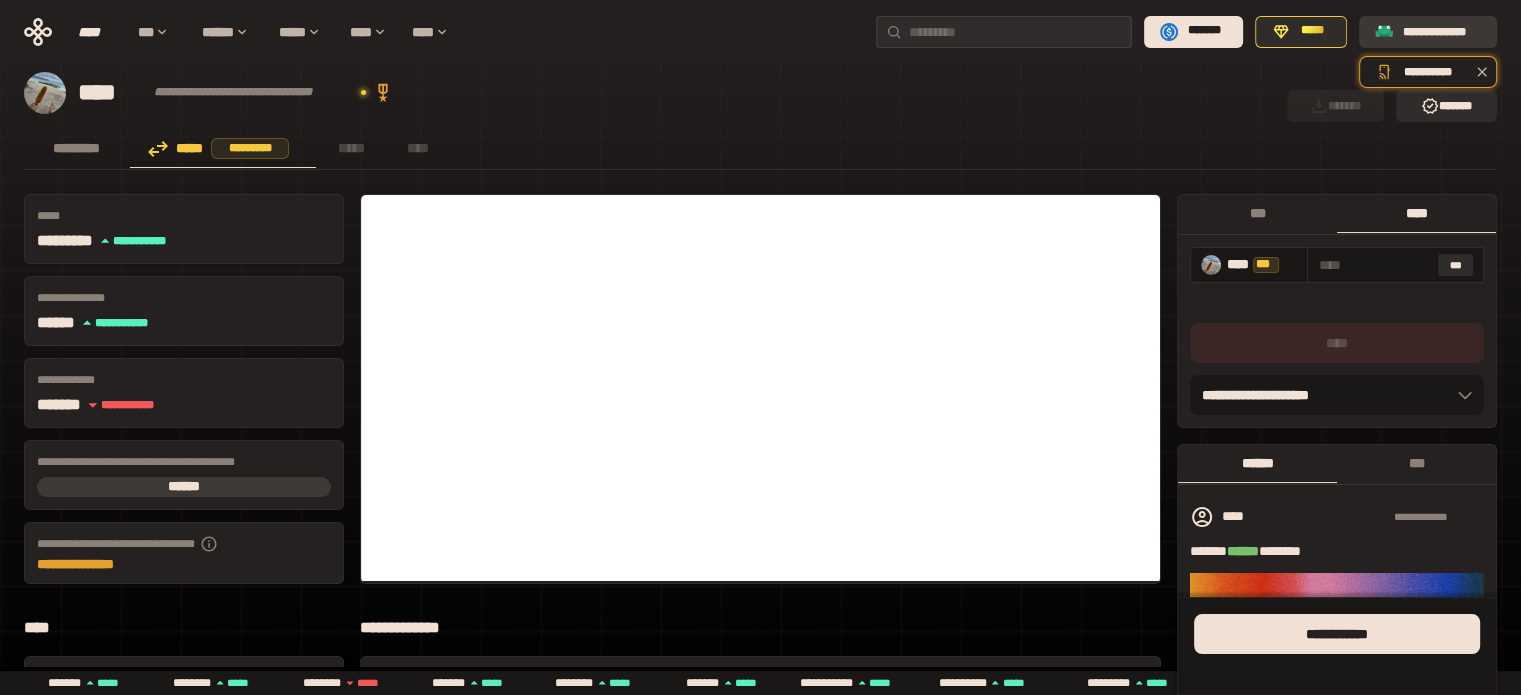 click on "**********" at bounding box center [1442, 31] 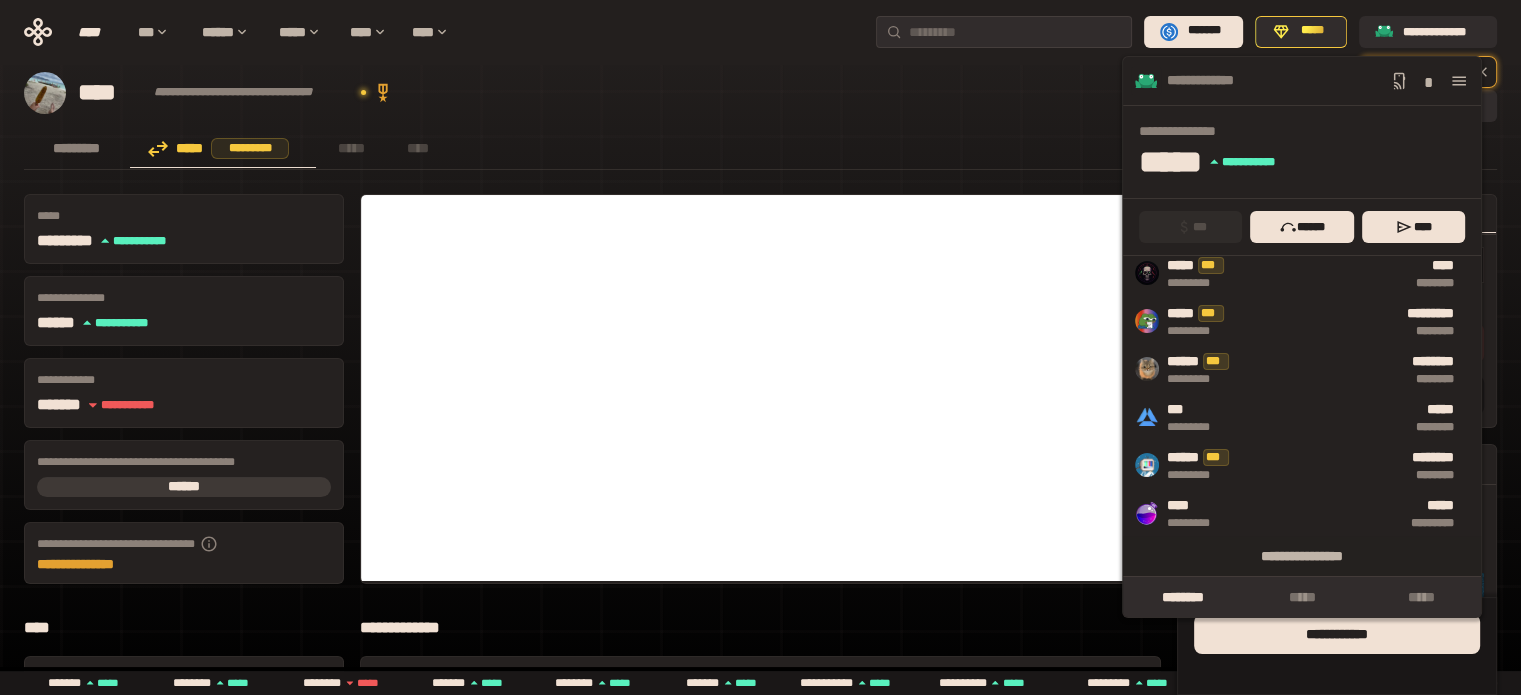 scroll, scrollTop: 0, scrollLeft: 0, axis: both 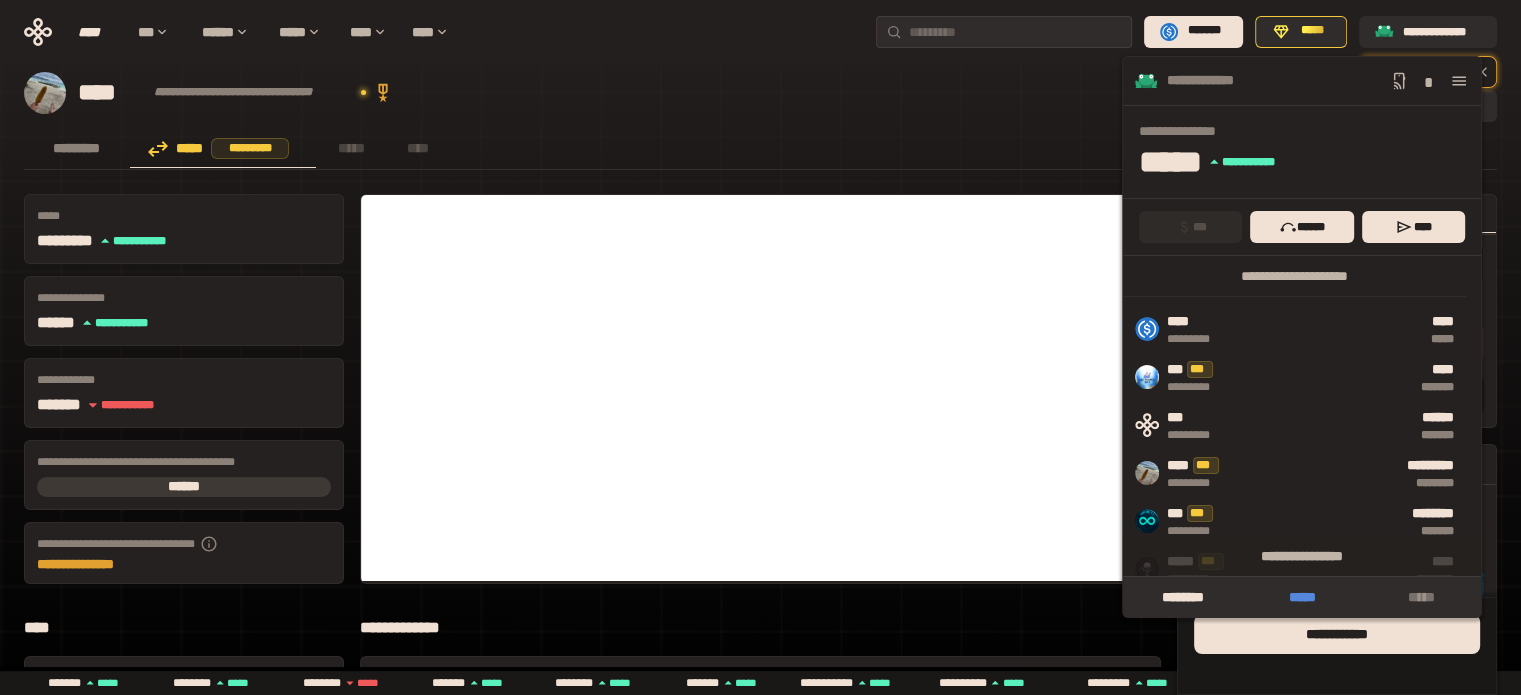 click on "*****" at bounding box center [1301, 597] 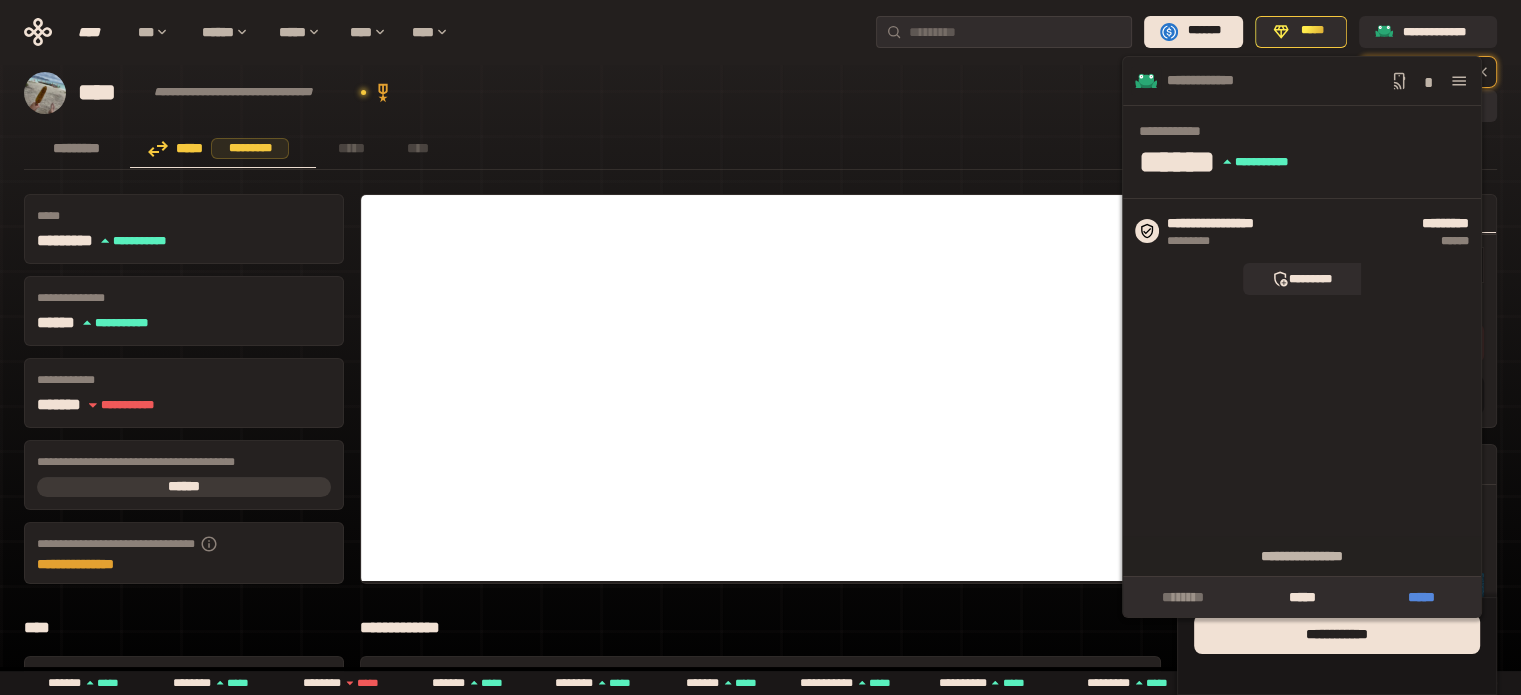 click on "*****" at bounding box center [1421, 597] 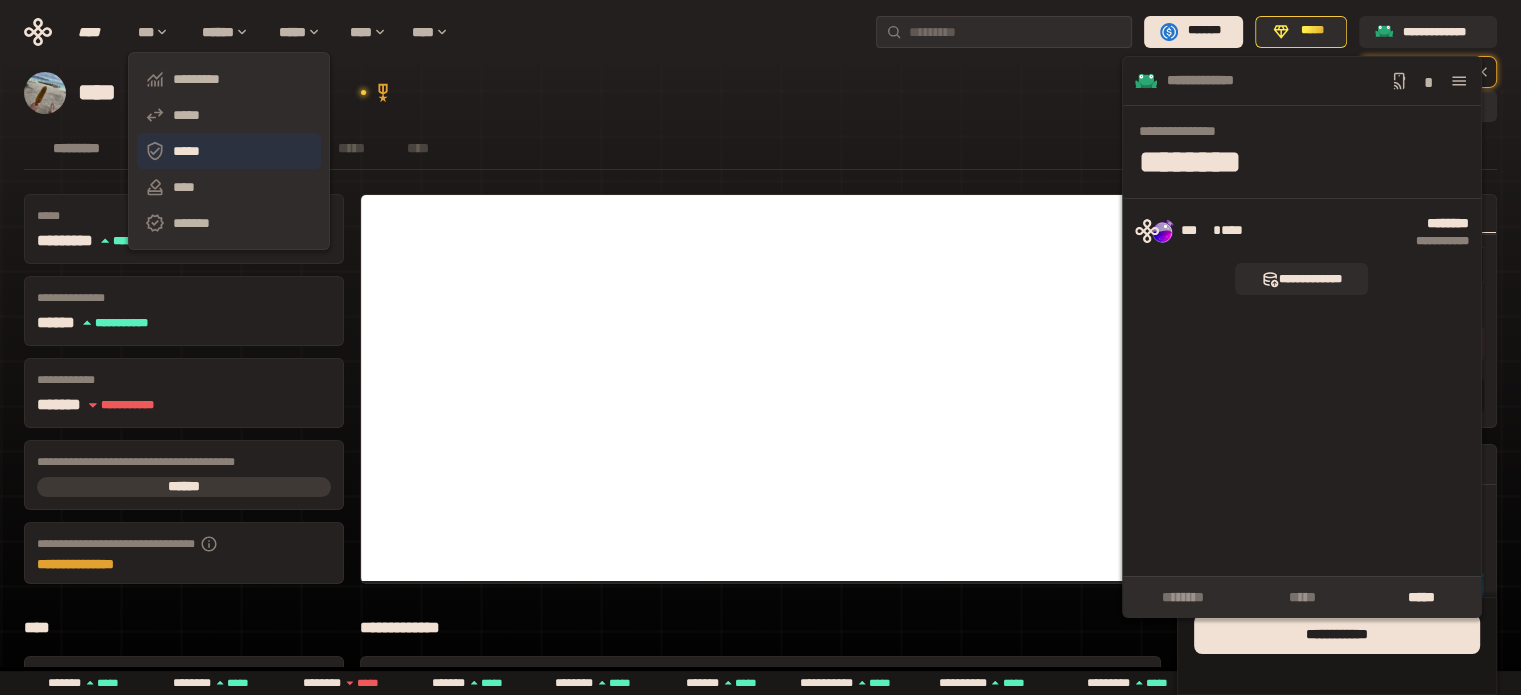 click on "*****" at bounding box center (229, 151) 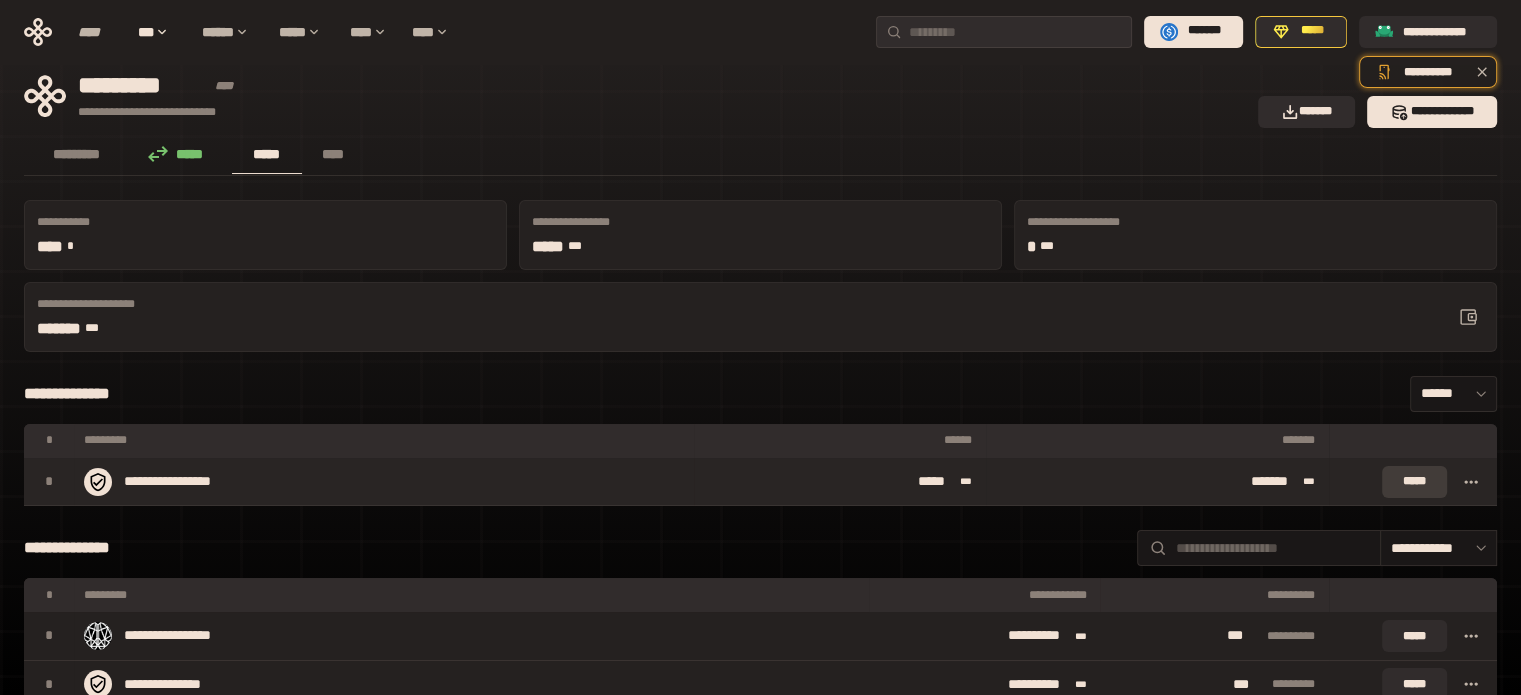 click on "*****" at bounding box center [1414, 482] 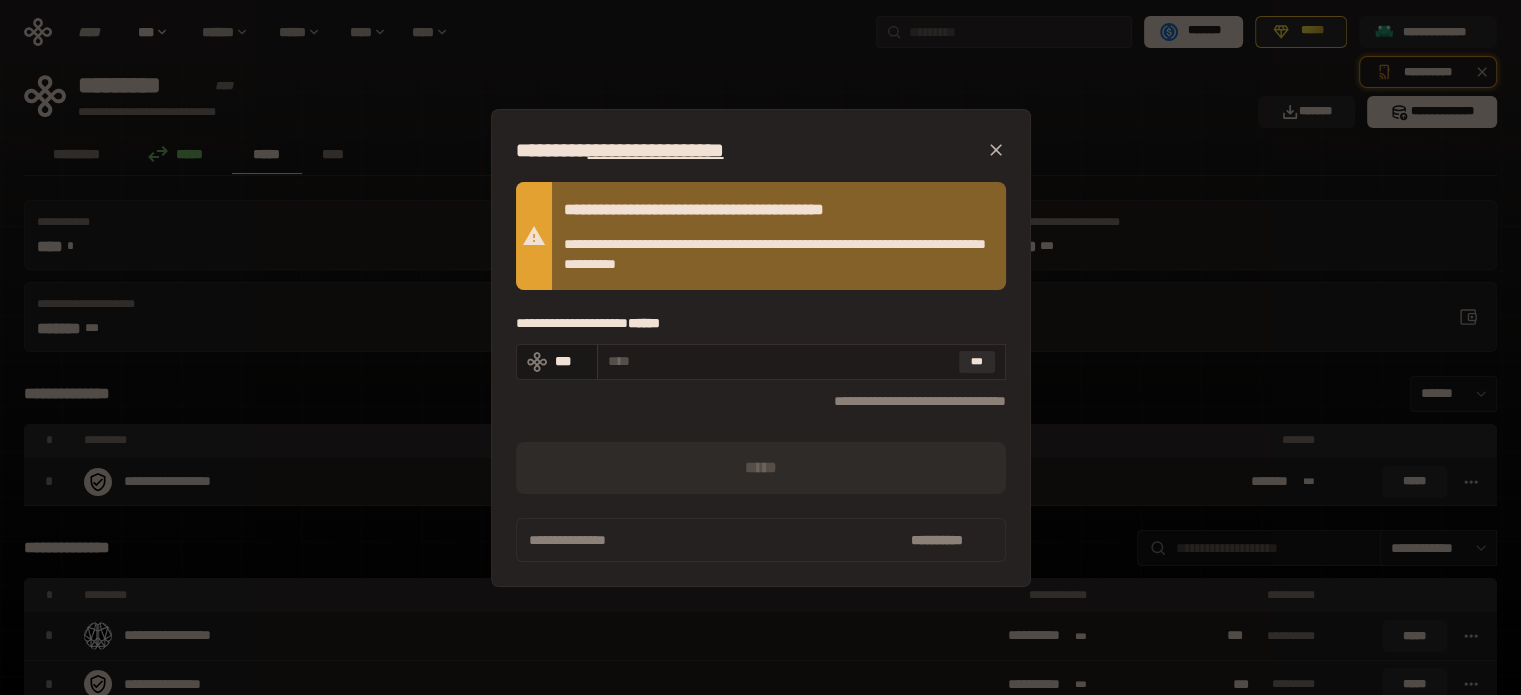 click at bounding box center (779, 361) 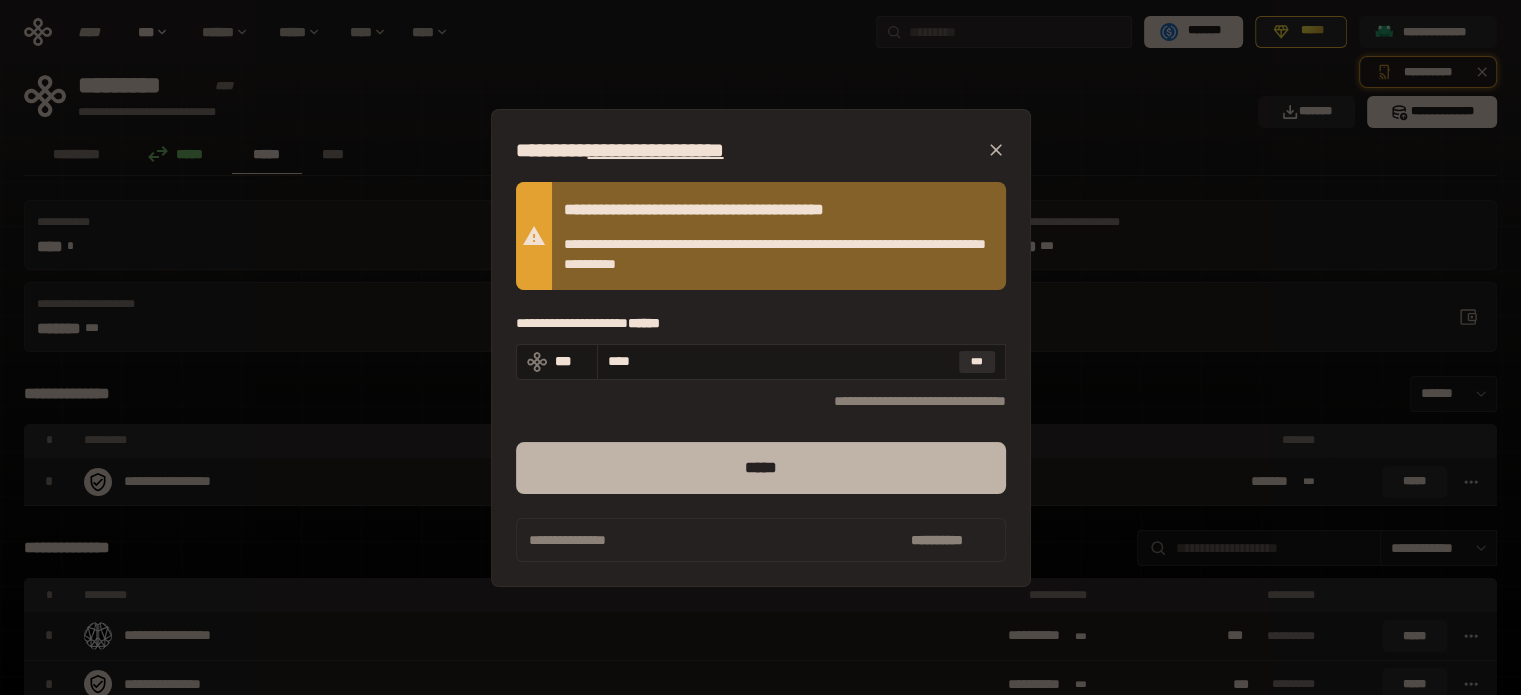 type on "****" 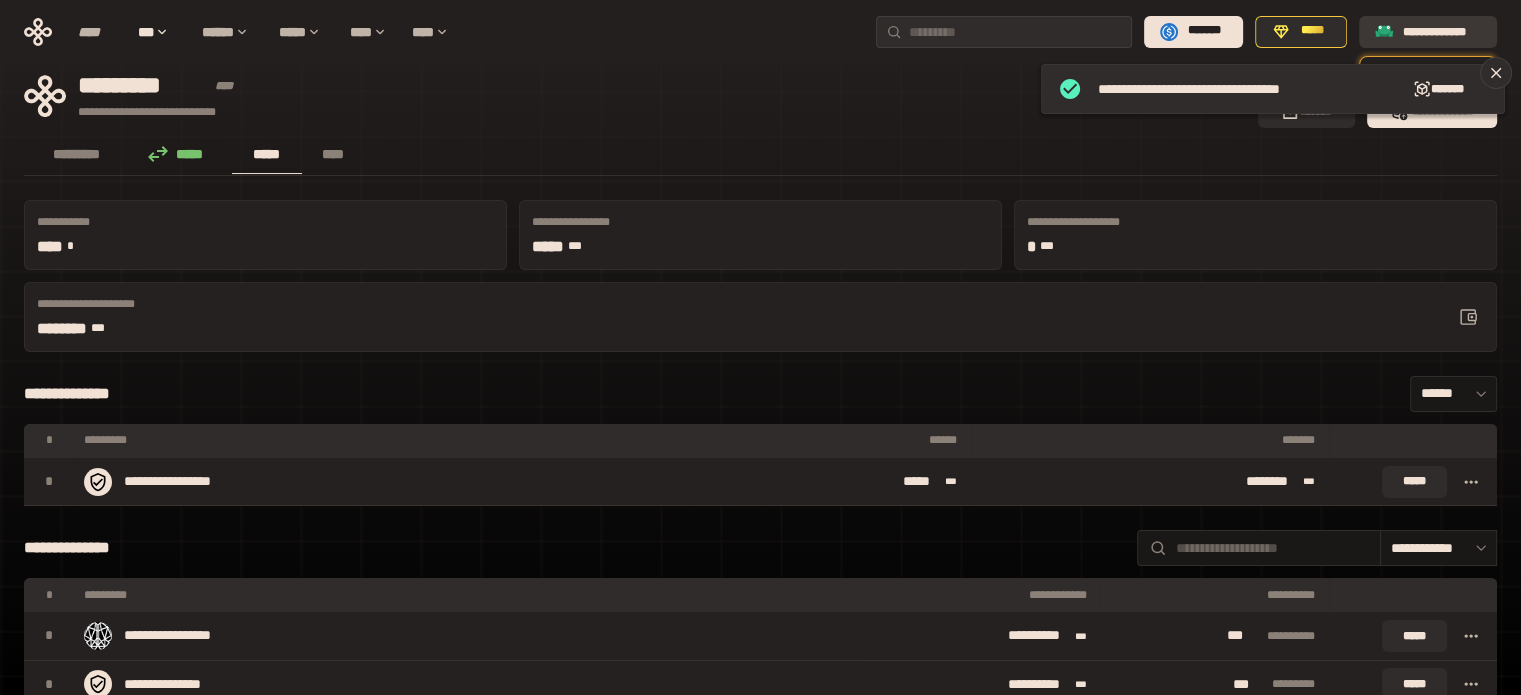 click on "**********" at bounding box center [1428, 32] 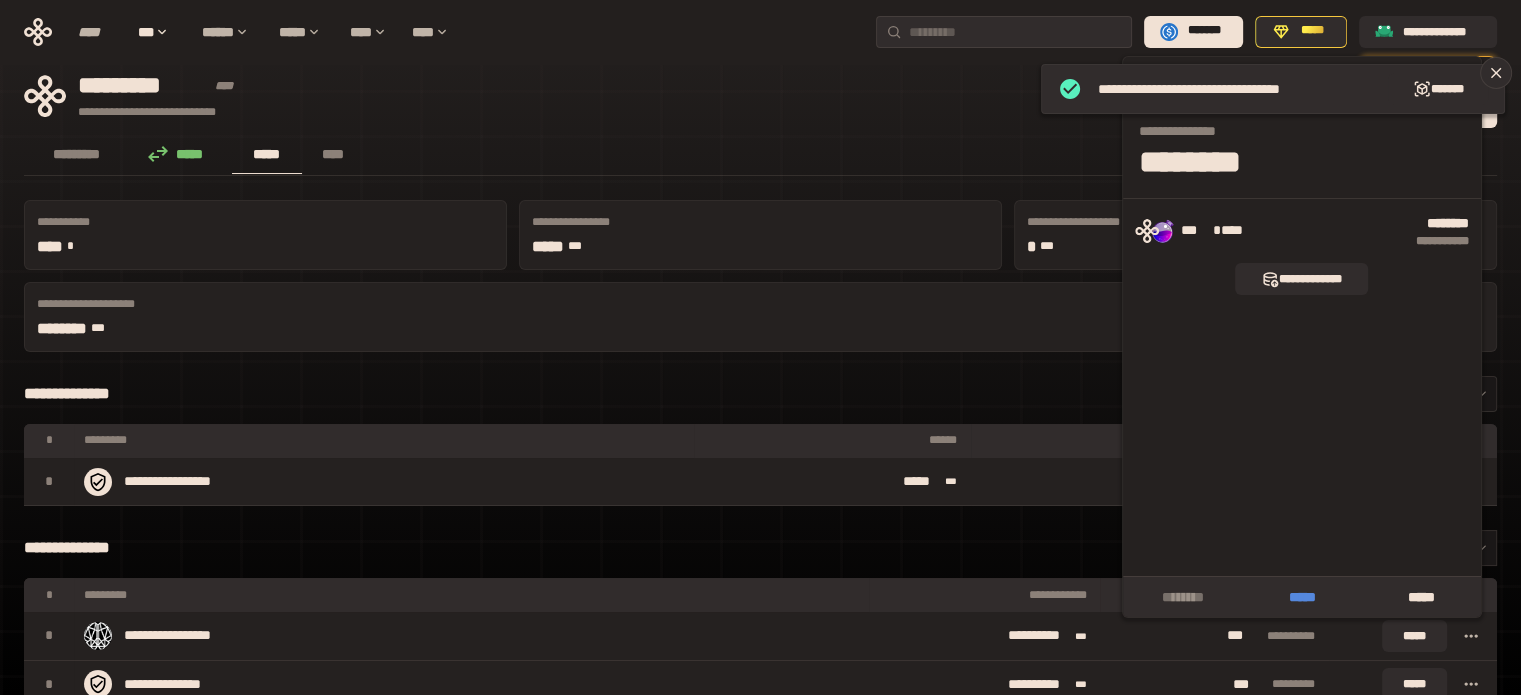 click on "*****" at bounding box center (1301, 597) 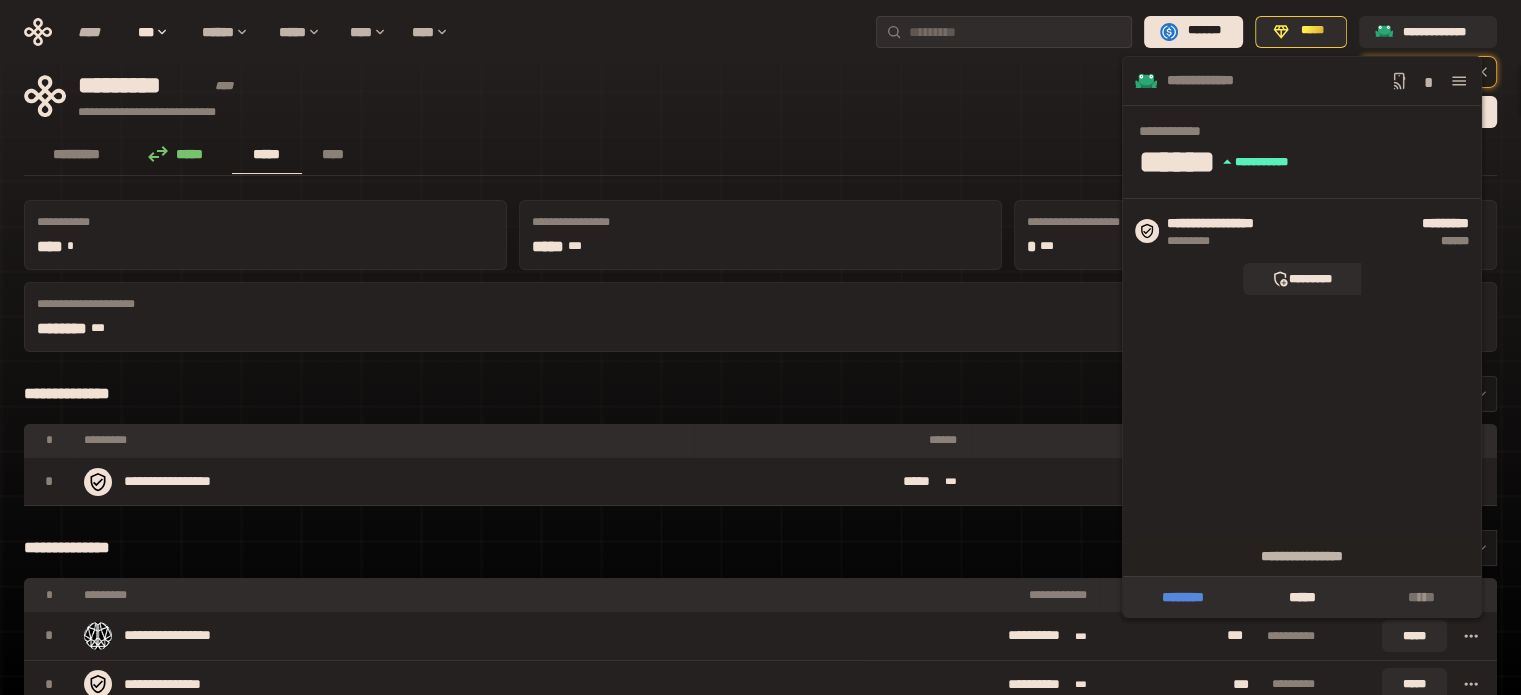 click on "********" at bounding box center (1182, 597) 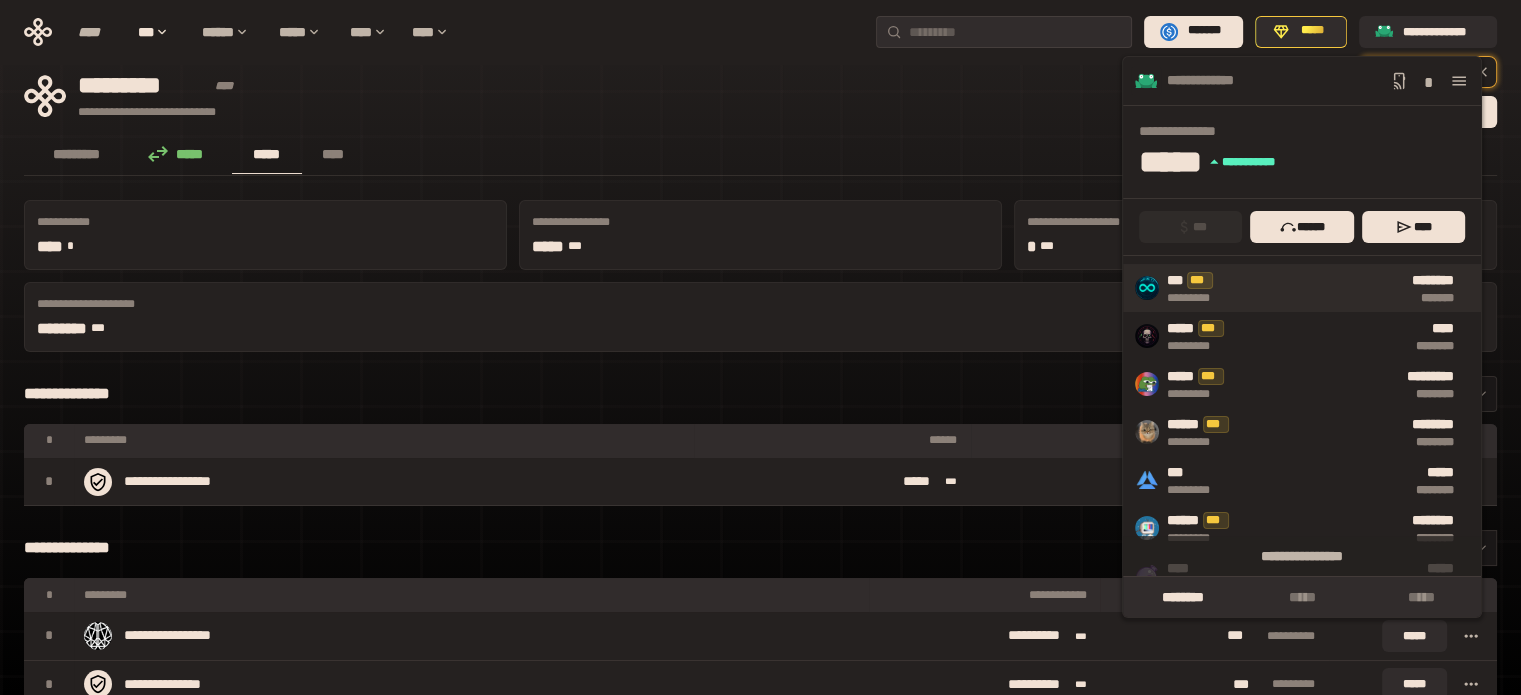 scroll, scrollTop: 296, scrollLeft: 0, axis: vertical 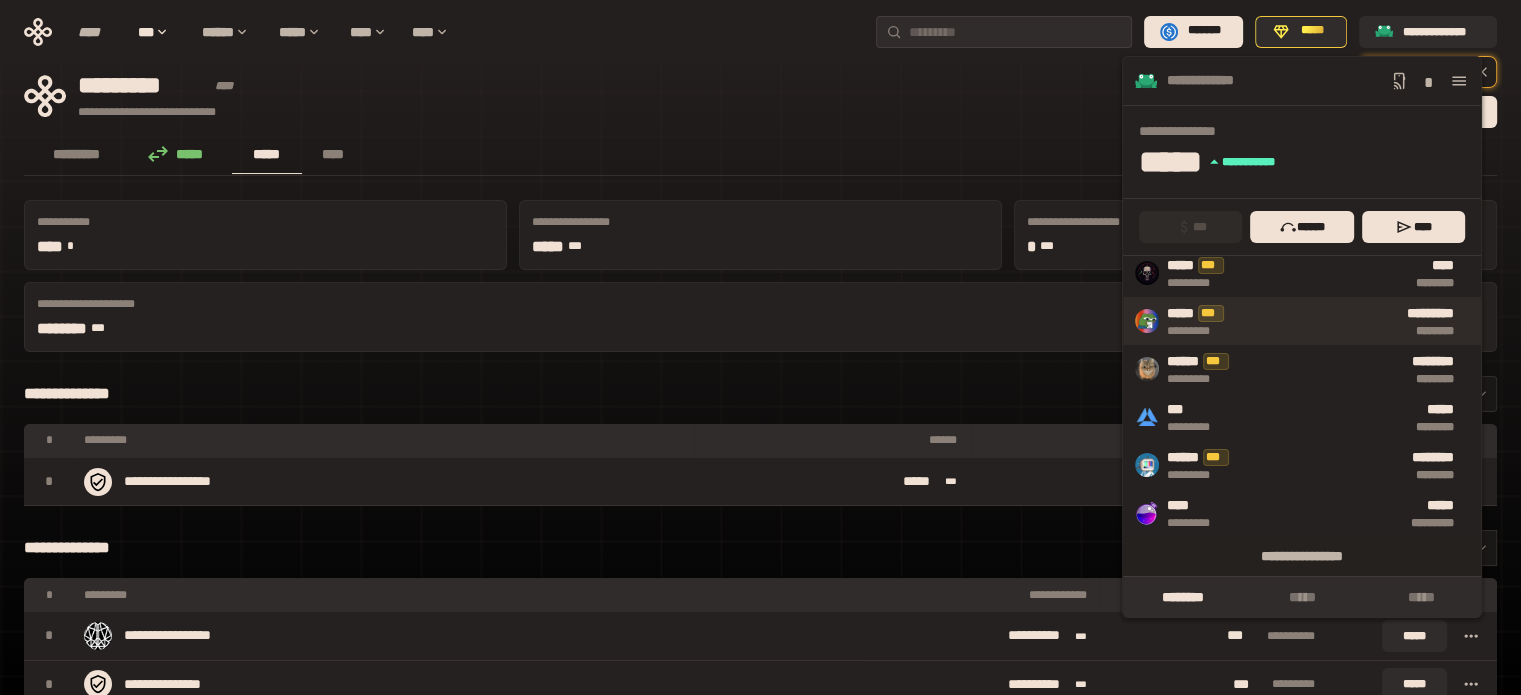 click on "*****   *** ********* ********* ********" at bounding box center [1302, 321] 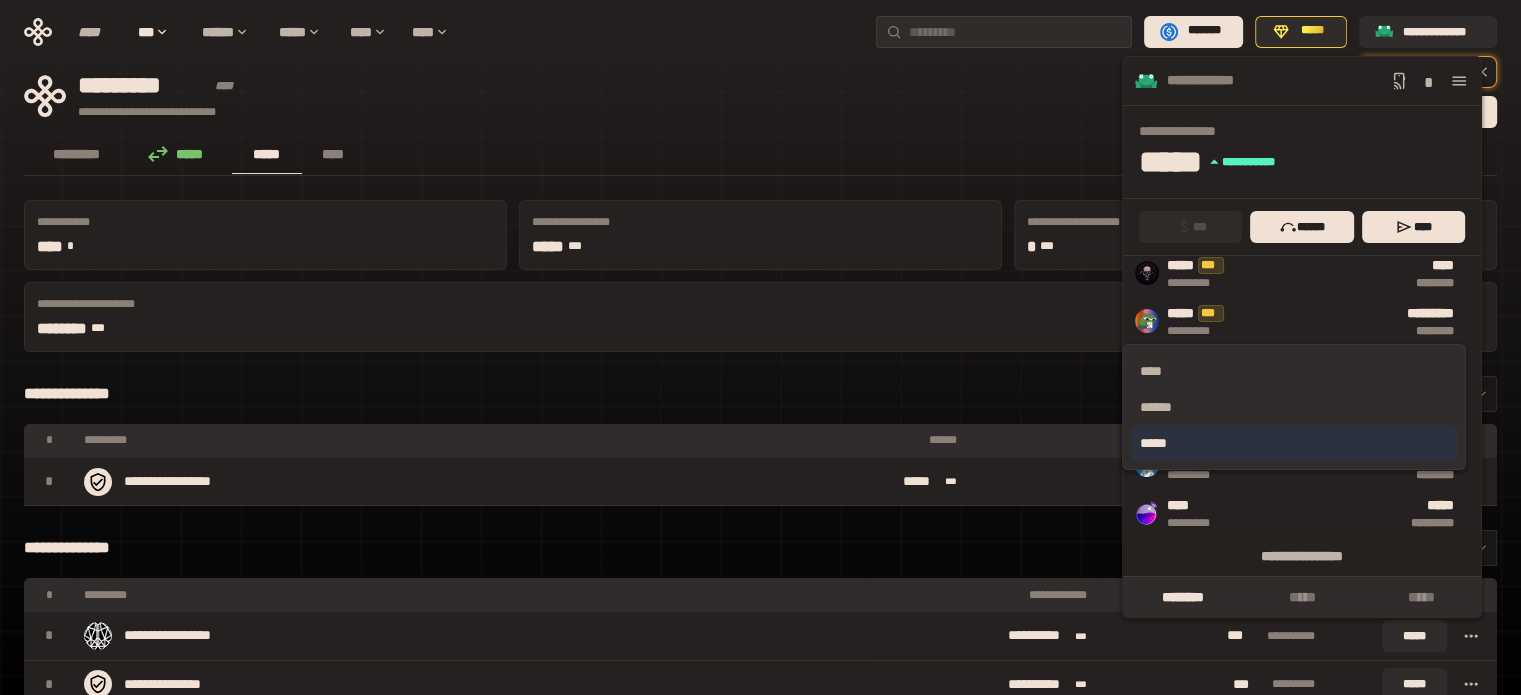 click on "*****" at bounding box center (1293, 443) 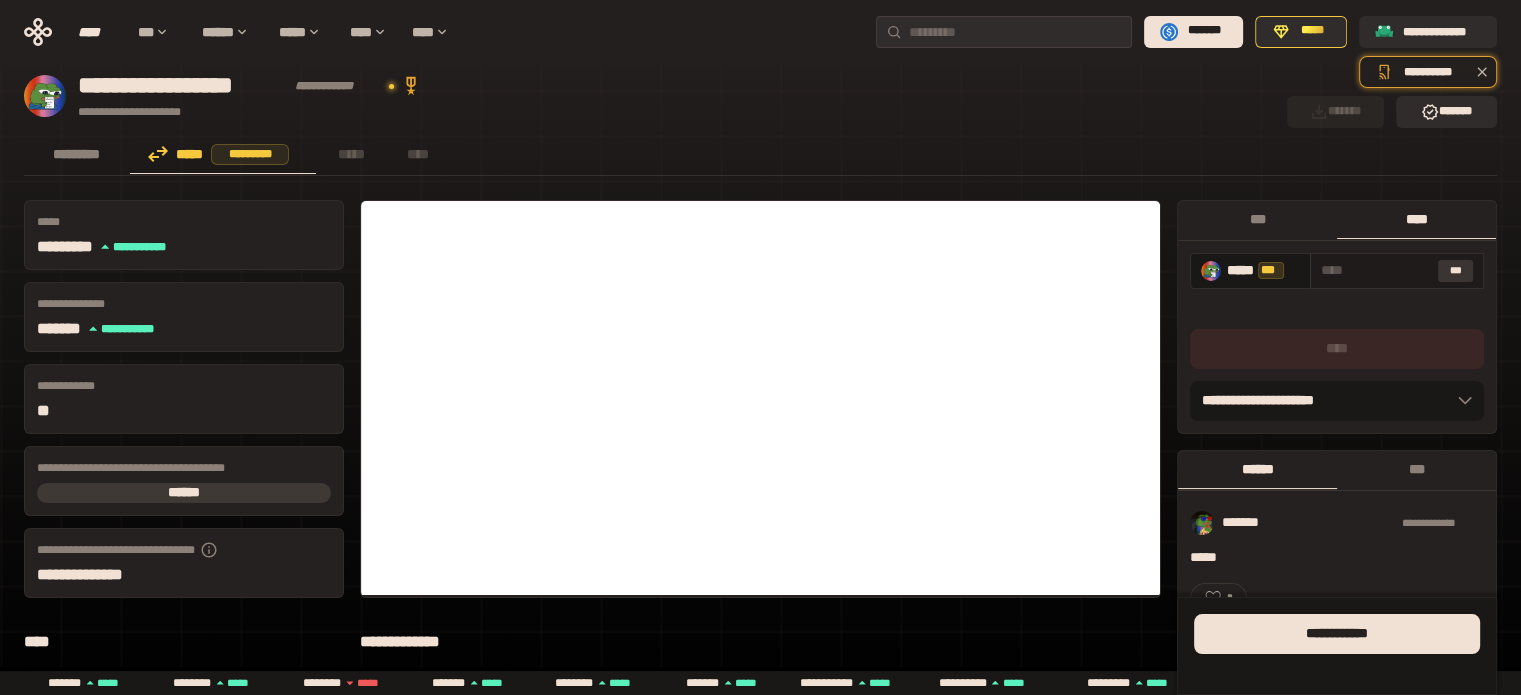 click on "***" at bounding box center [1456, 271] 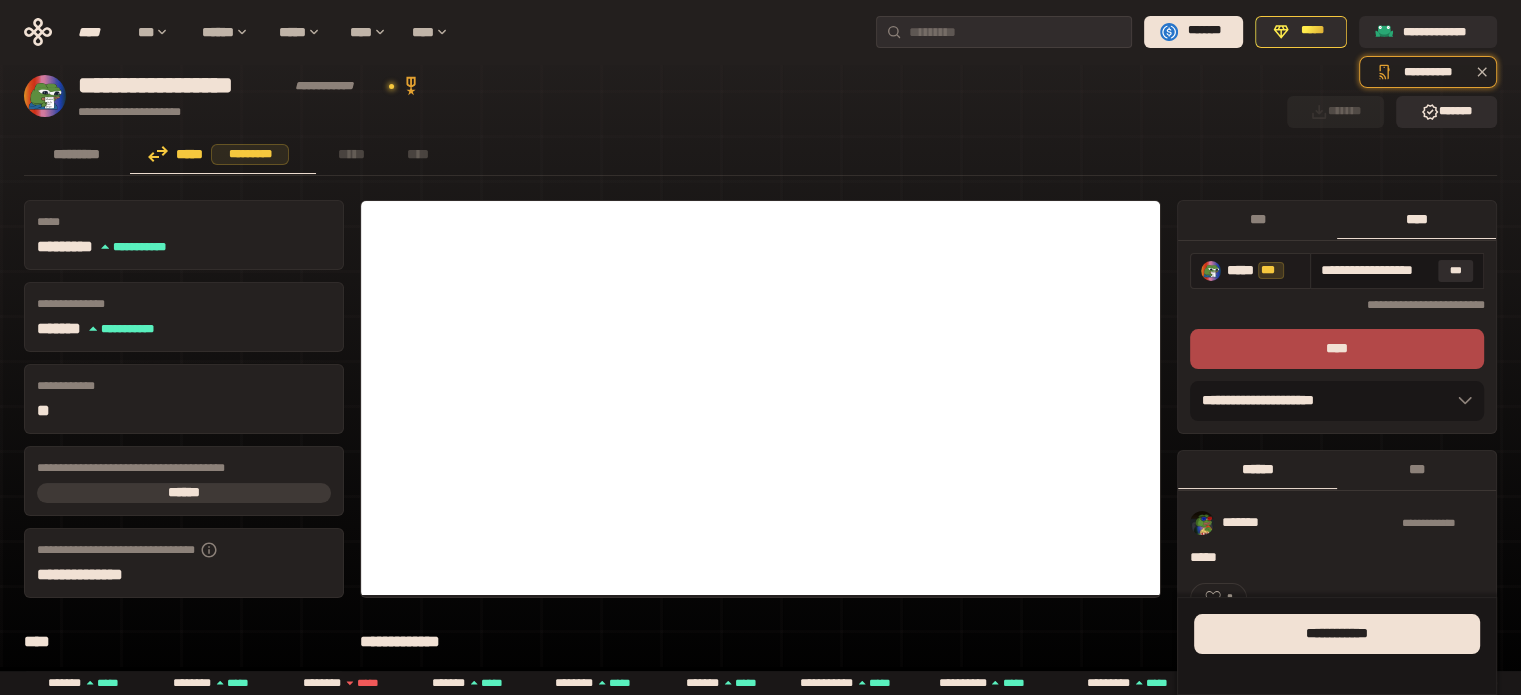 drag, startPoint x: 1328, startPoint y: 273, endPoint x: 1304, endPoint y: 279, distance: 24.738634 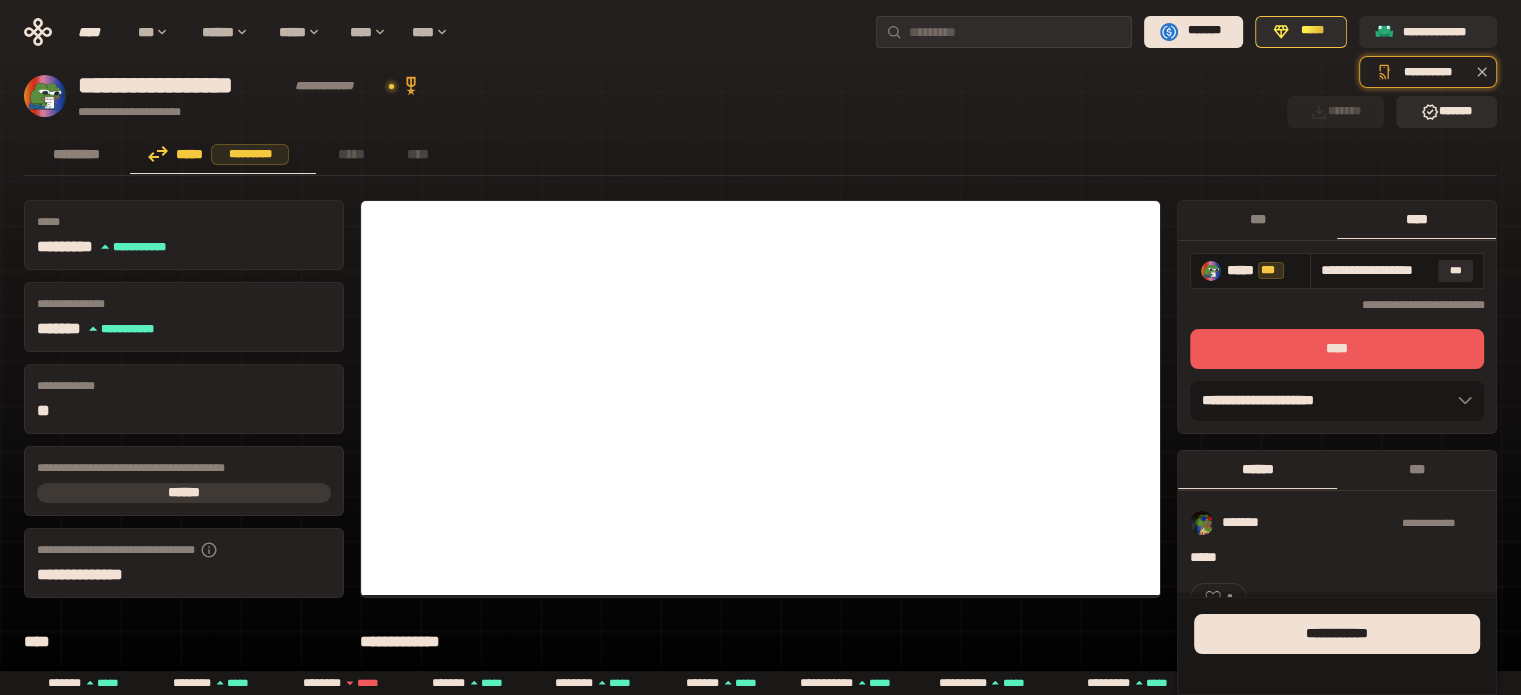 type on "**********" 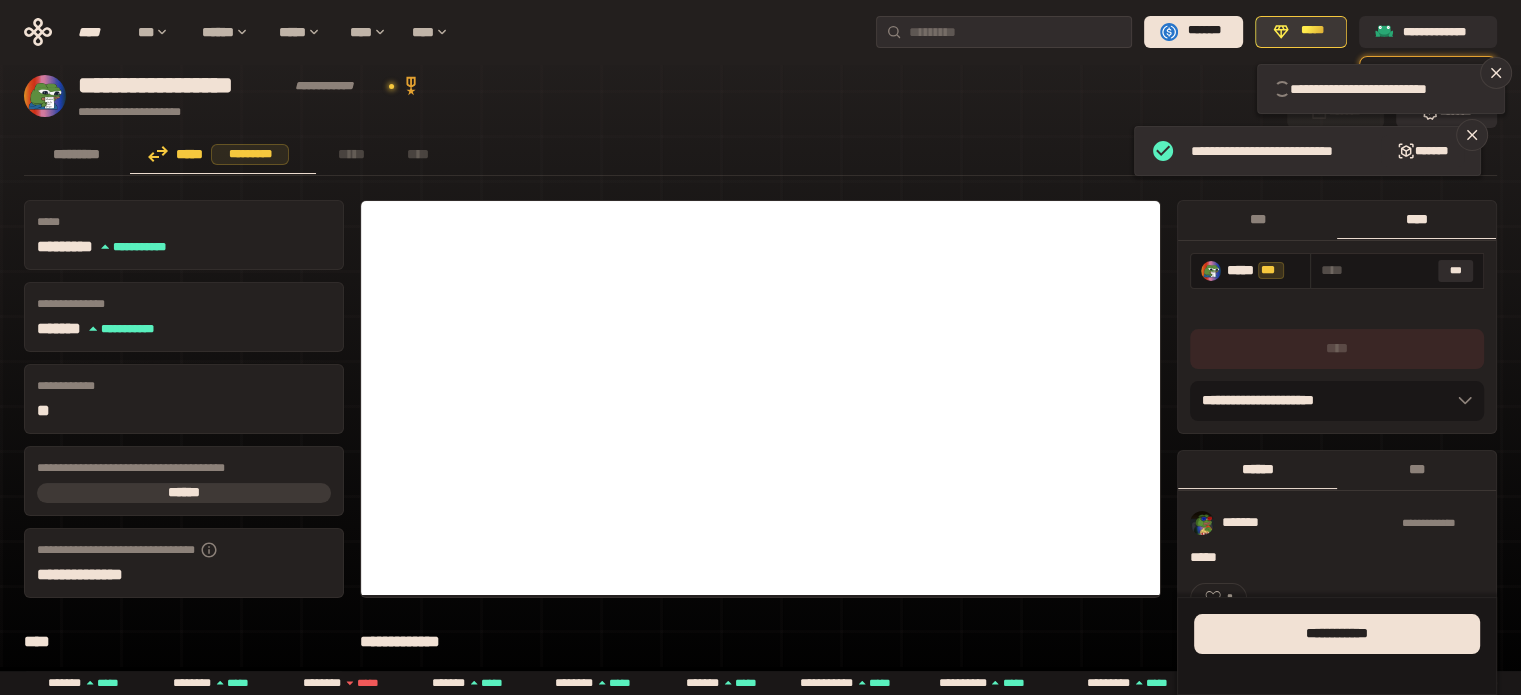 click on "*****" at bounding box center [1312, 31] 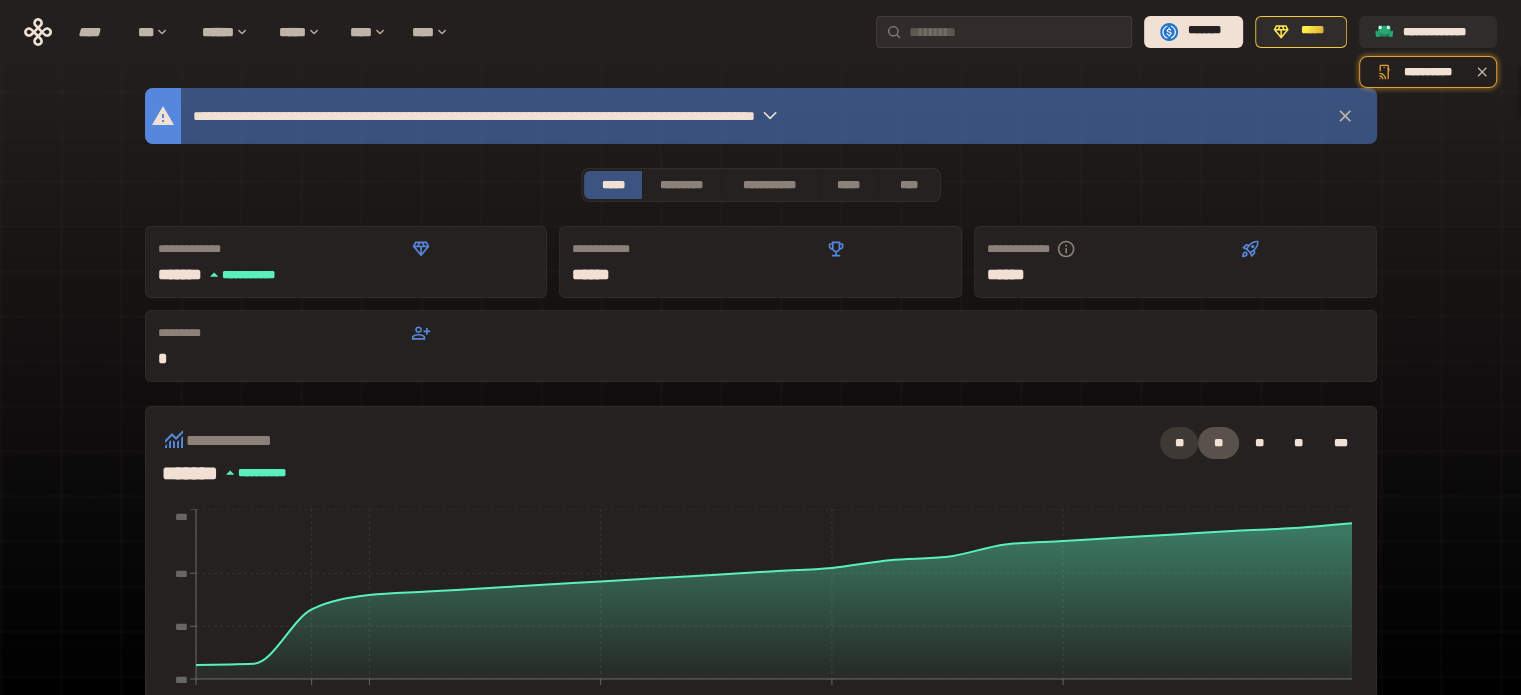click on "**" at bounding box center [1179, 443] 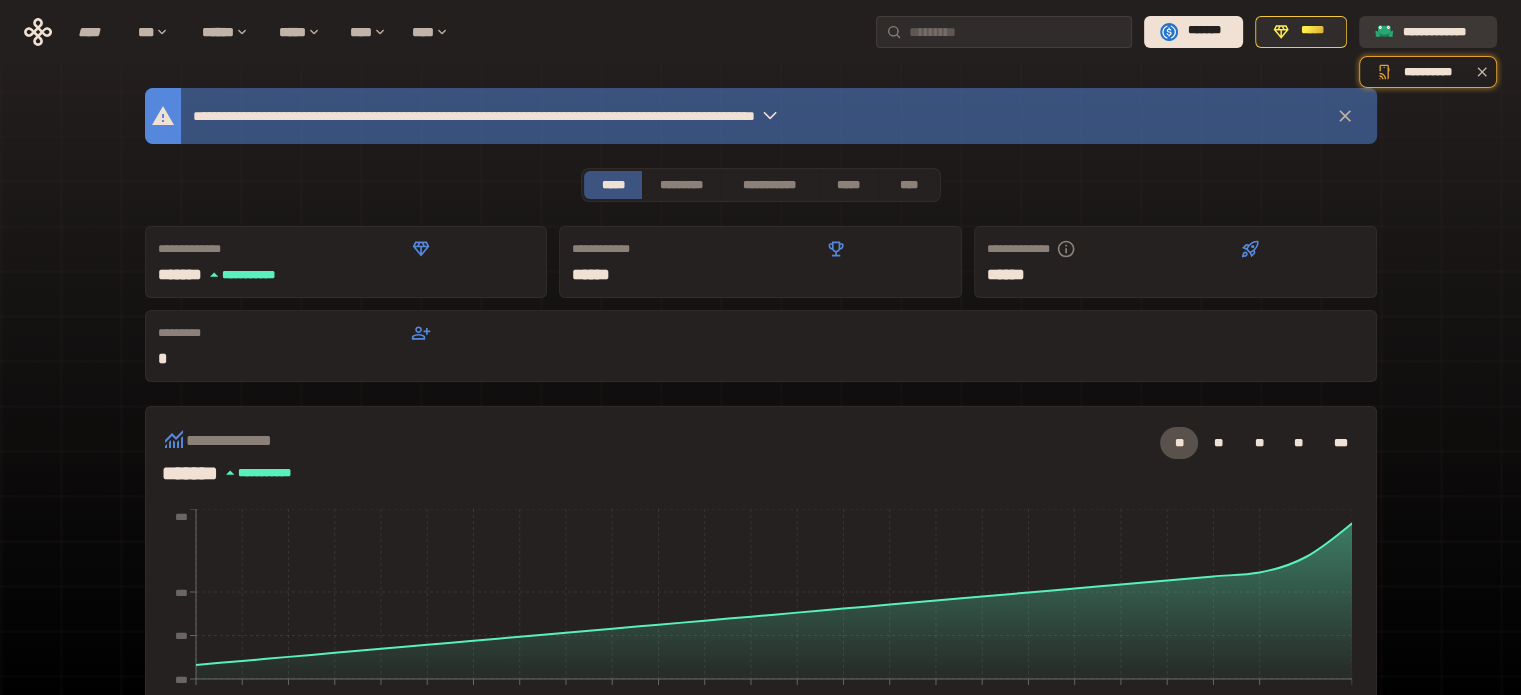 click on "**********" at bounding box center [1442, 31] 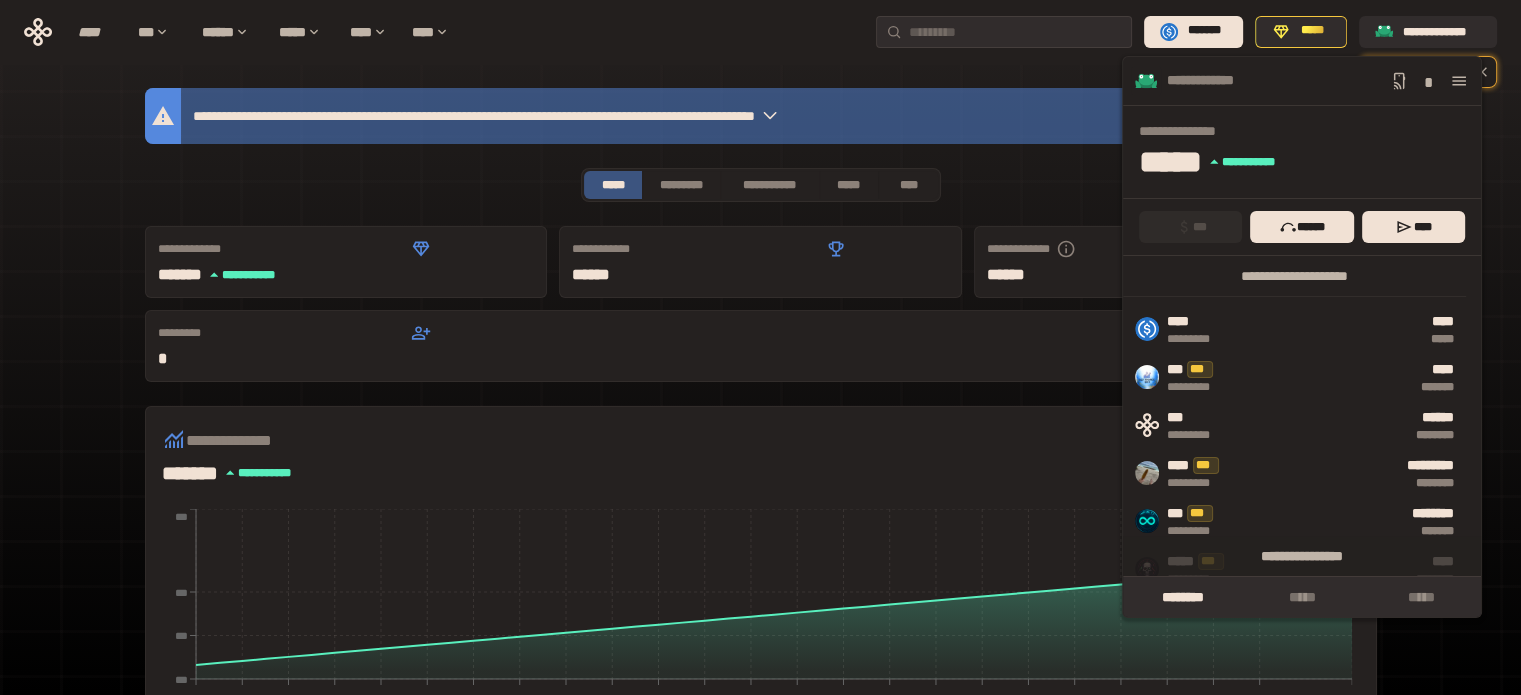 click 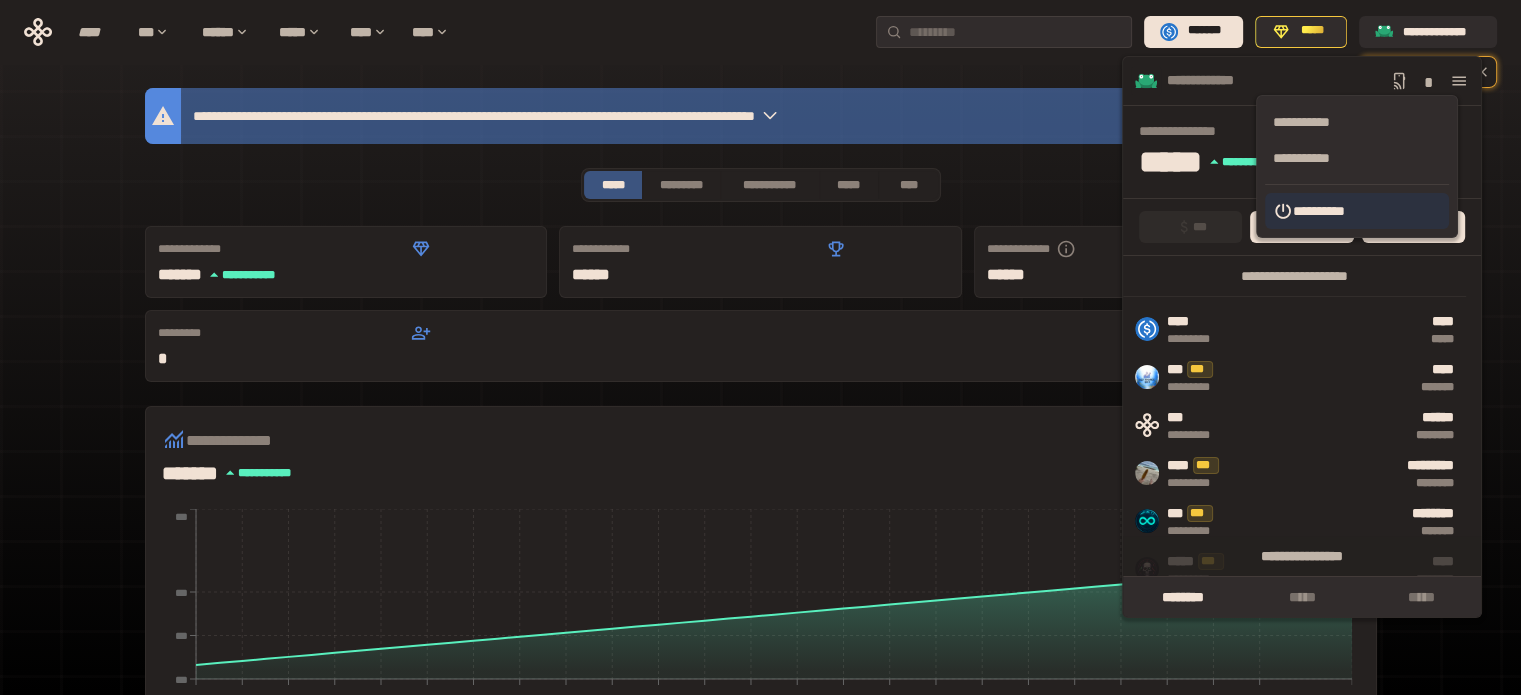 click on "**********" at bounding box center (1357, 211) 